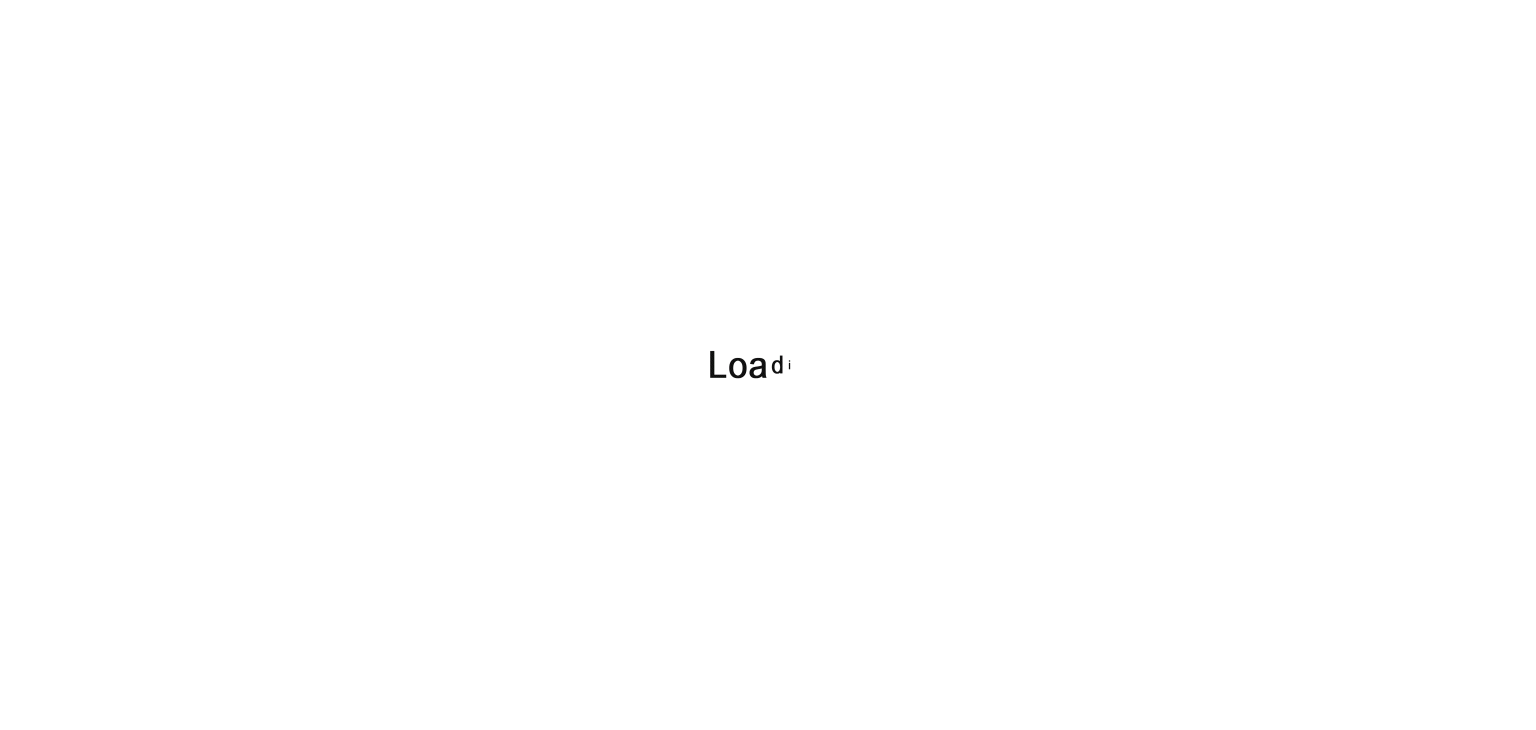 scroll, scrollTop: 0, scrollLeft: 0, axis: both 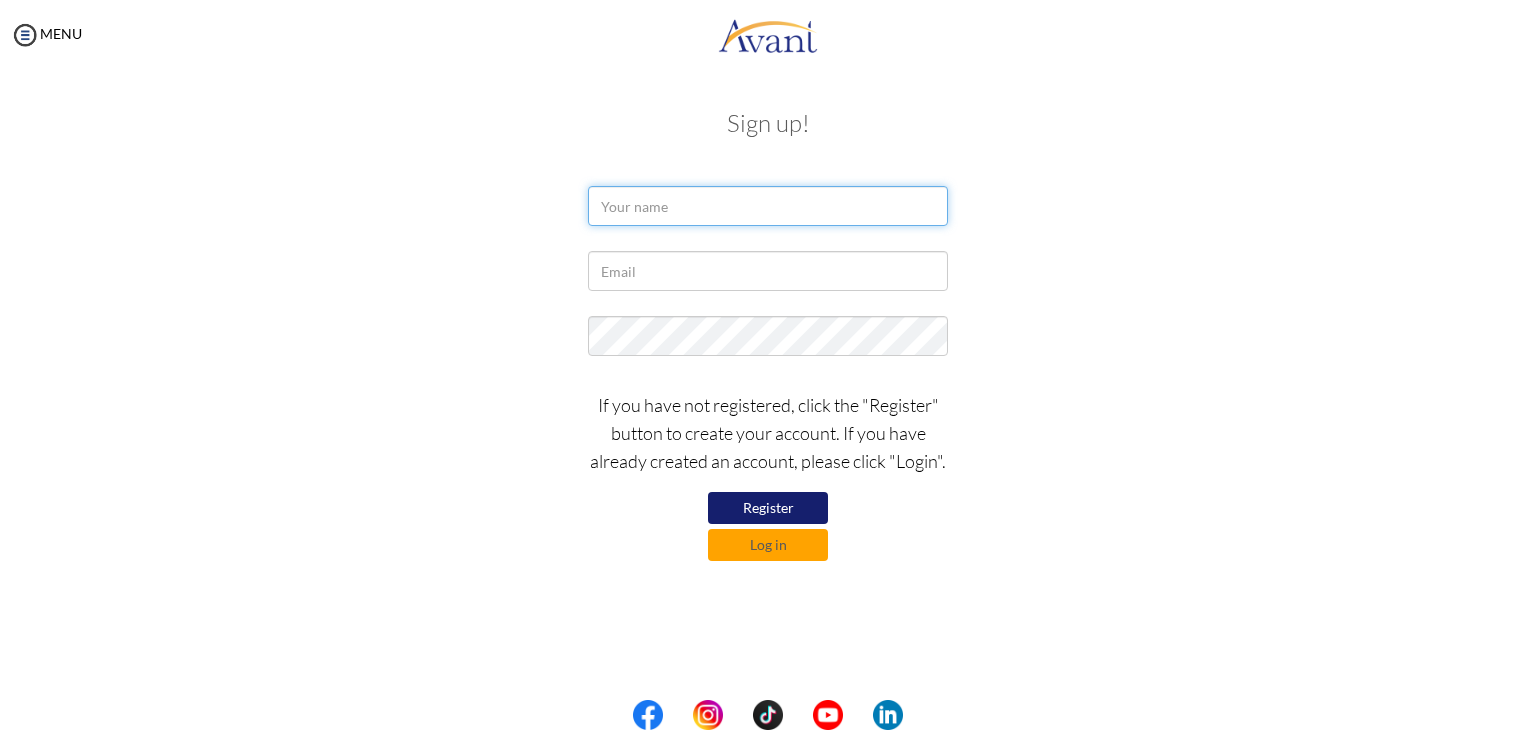 click at bounding box center [768, 206] 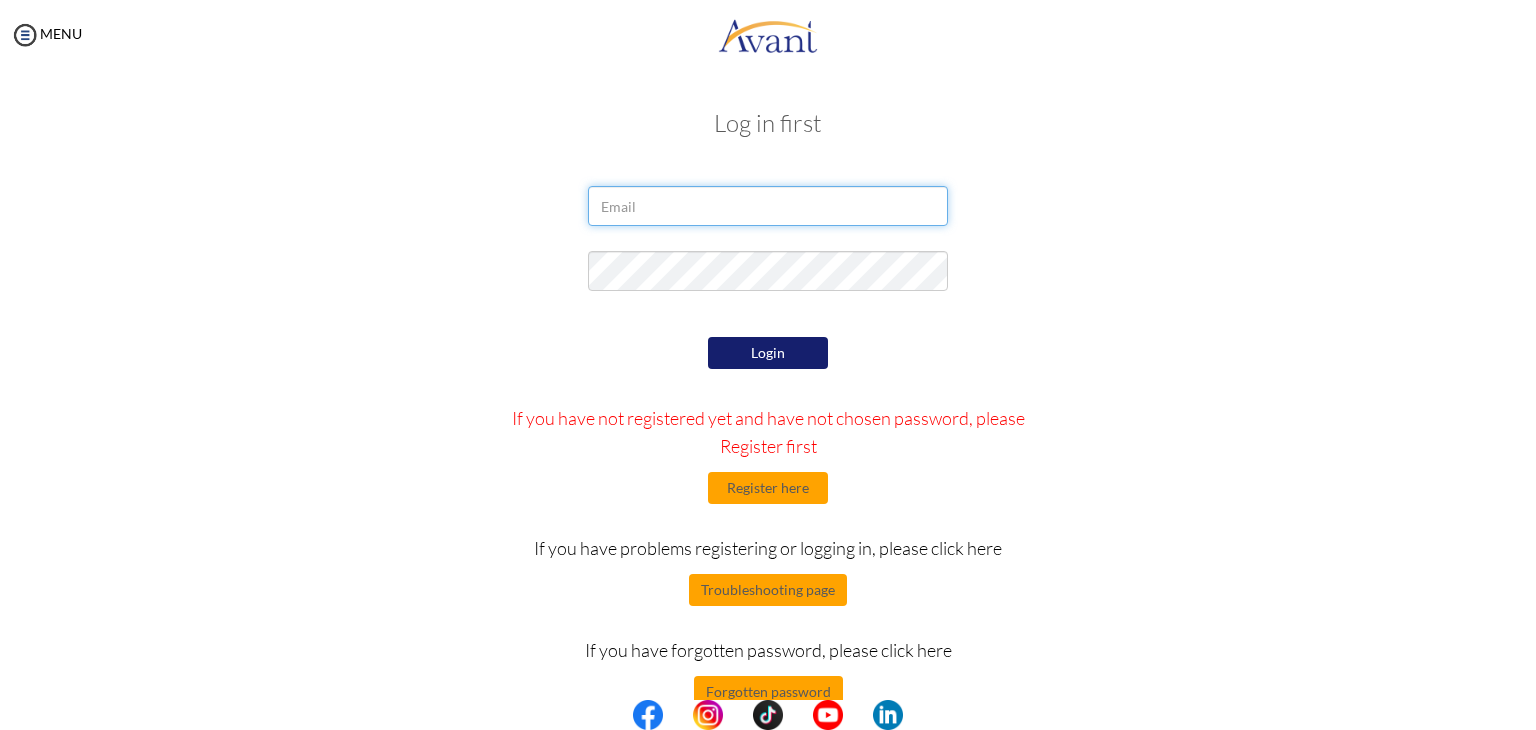 click at bounding box center (768, 206) 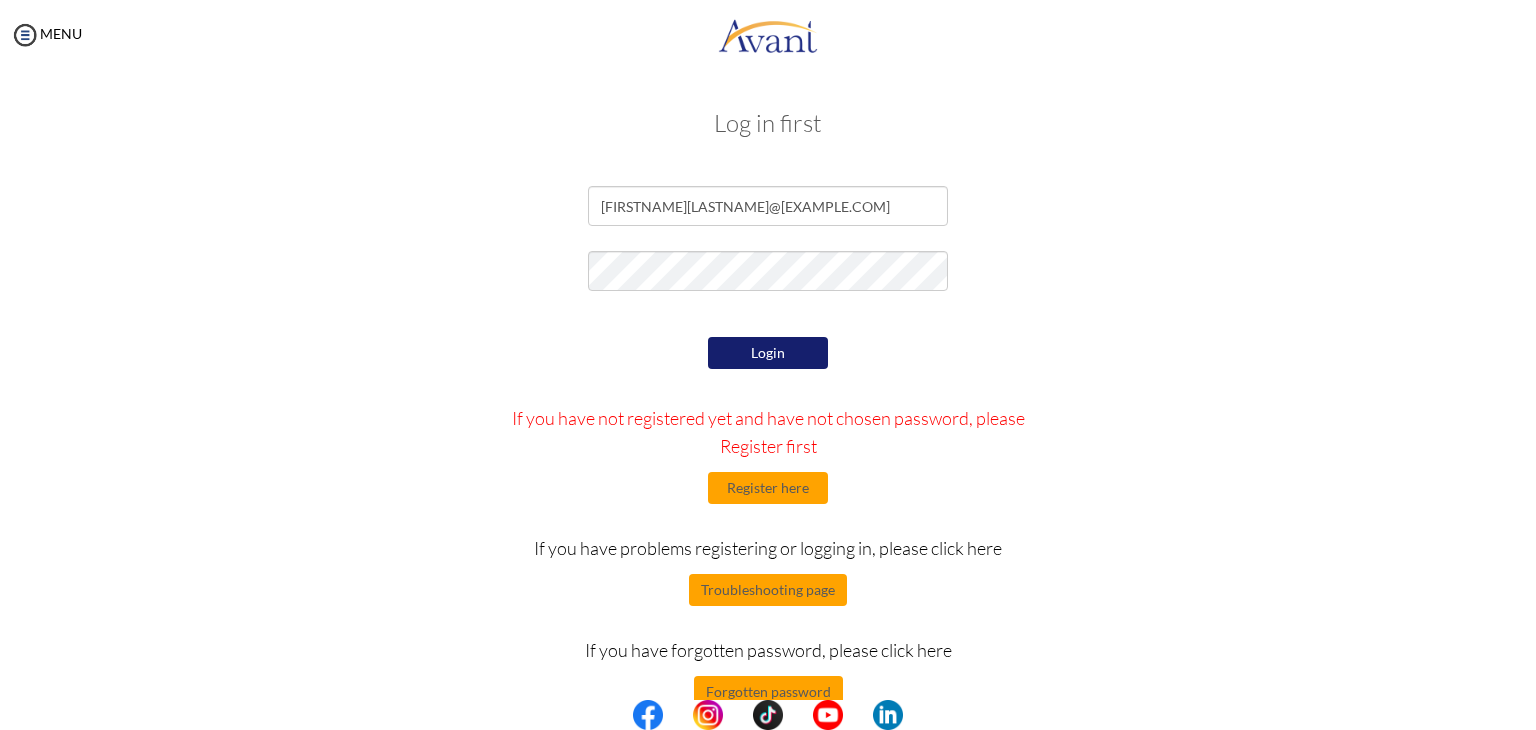 click on "Login" at bounding box center (768, 353) 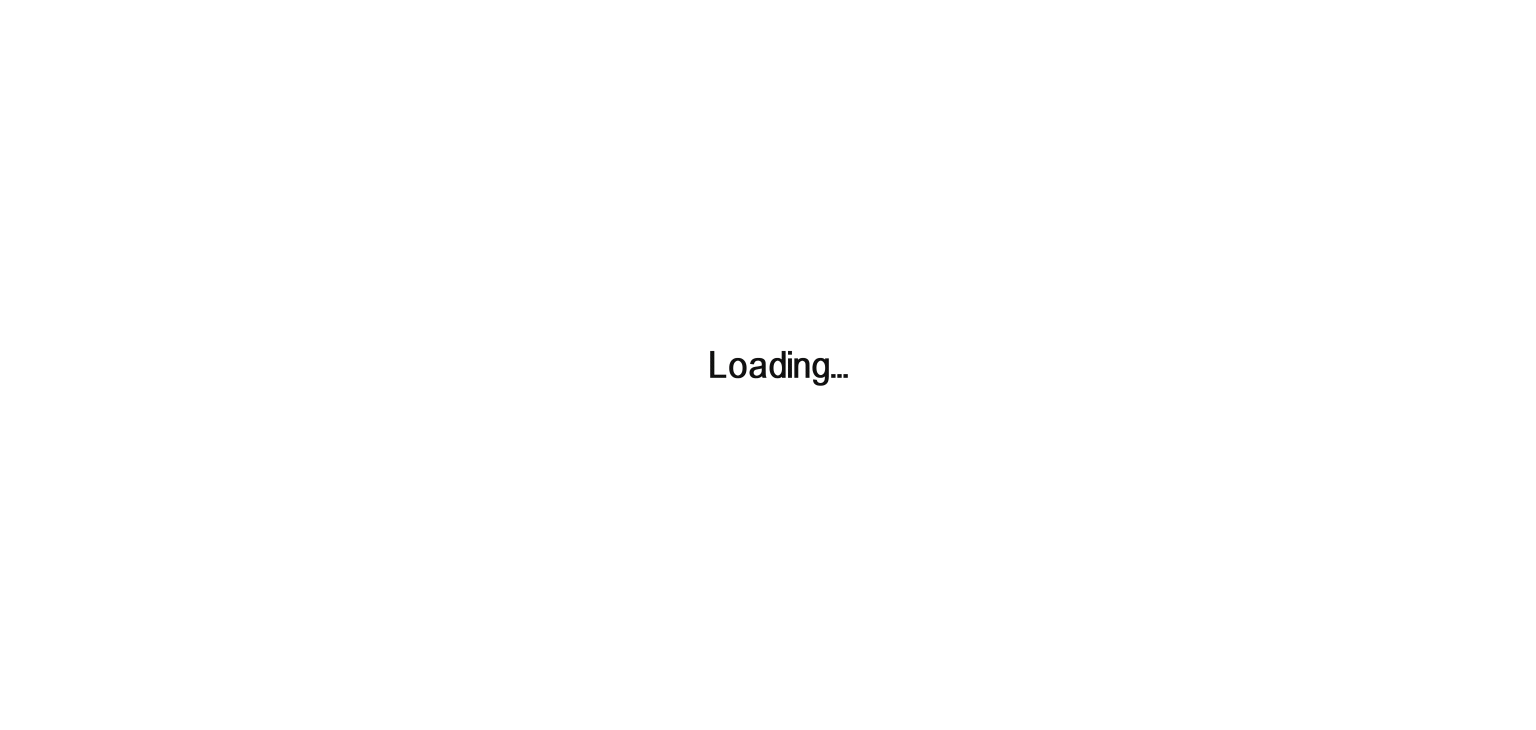scroll, scrollTop: 0, scrollLeft: 0, axis: both 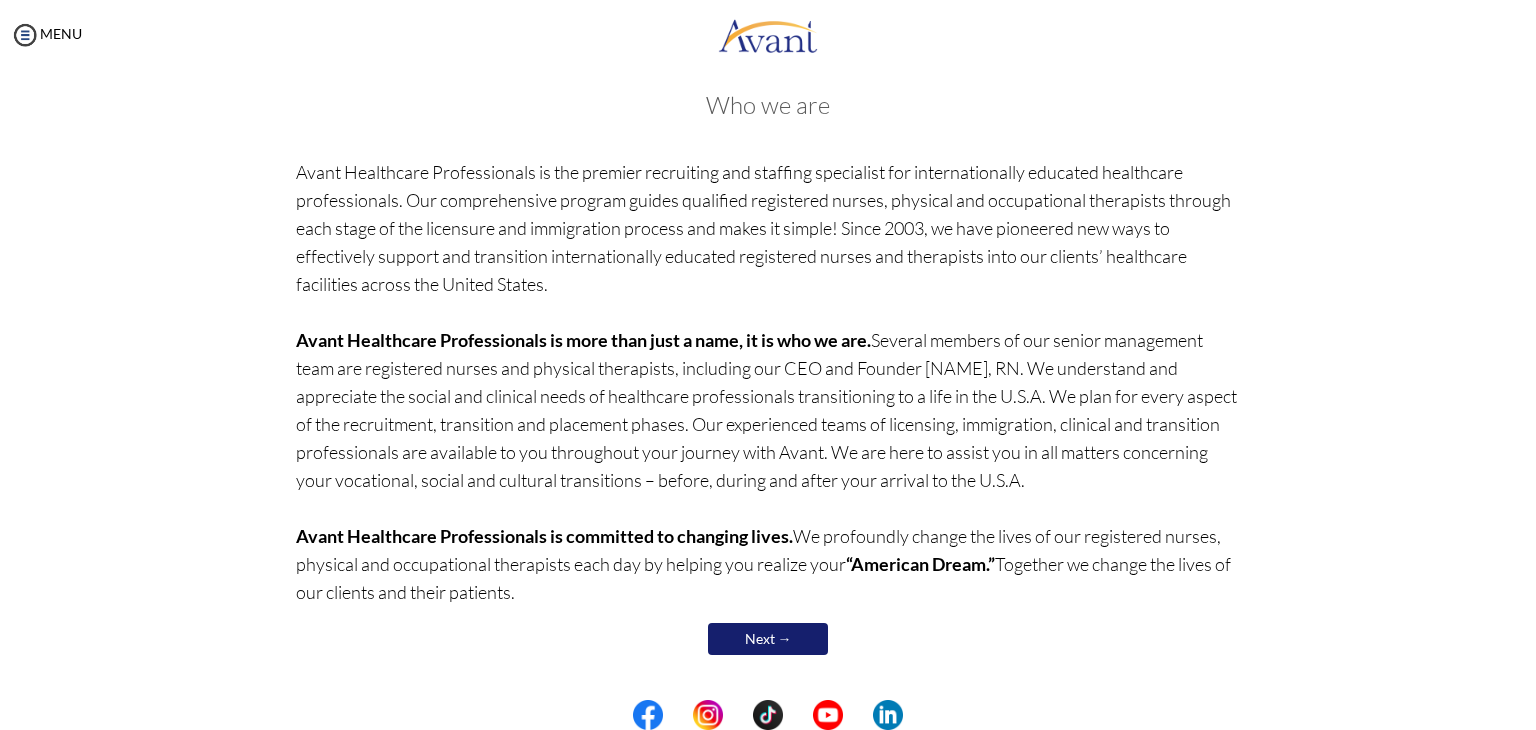 click on "Next →" at bounding box center (768, 639) 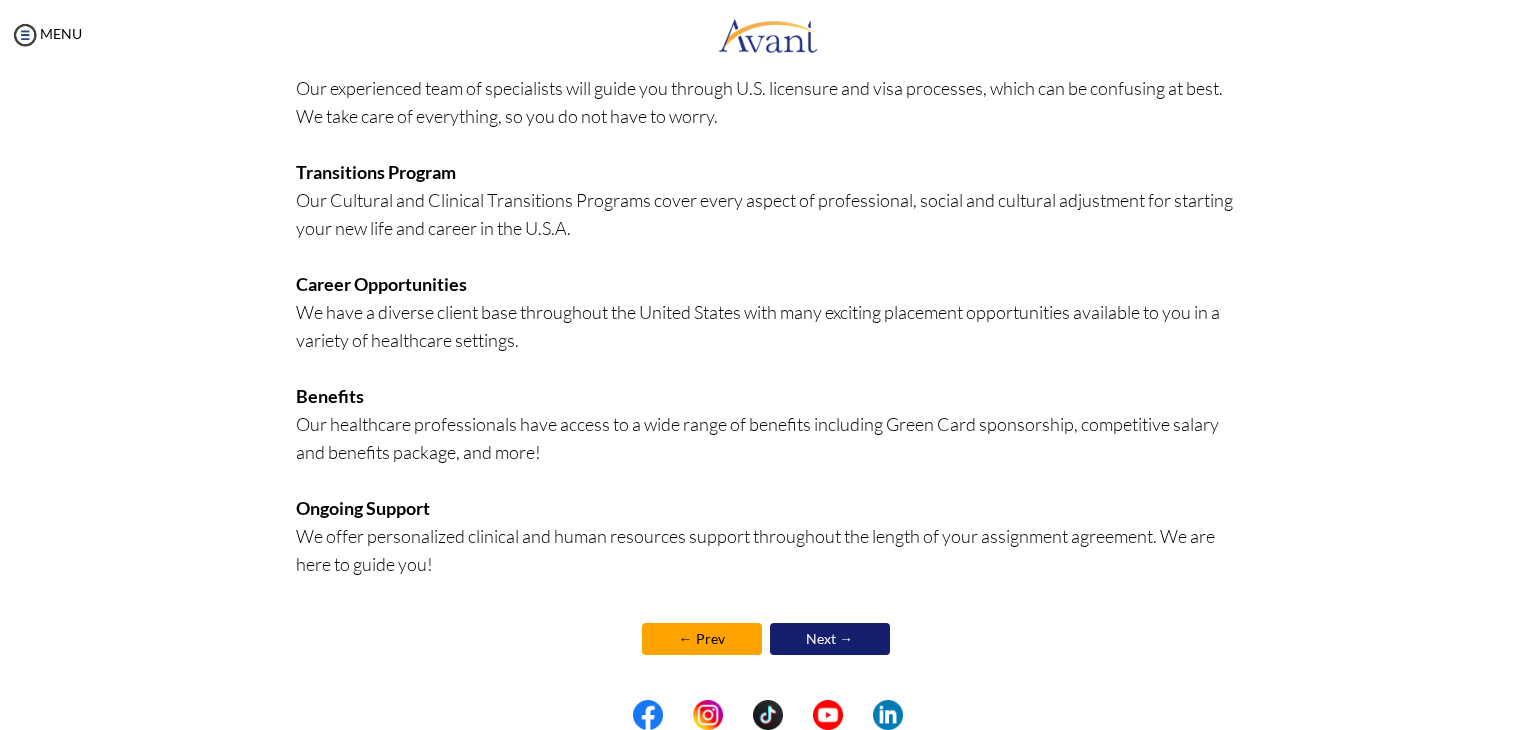 click on "Next →" at bounding box center [830, 639] 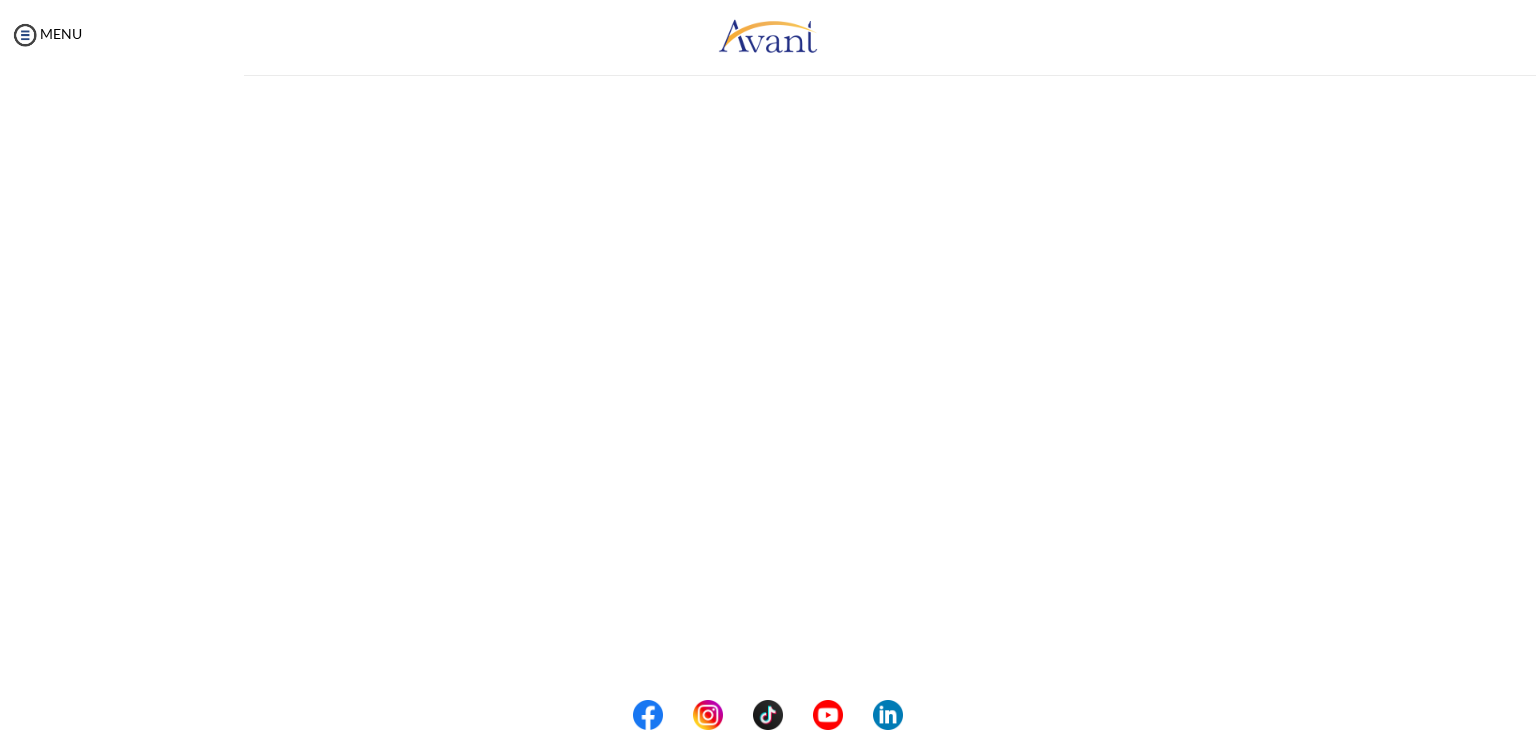 scroll, scrollTop: 0, scrollLeft: 0, axis: both 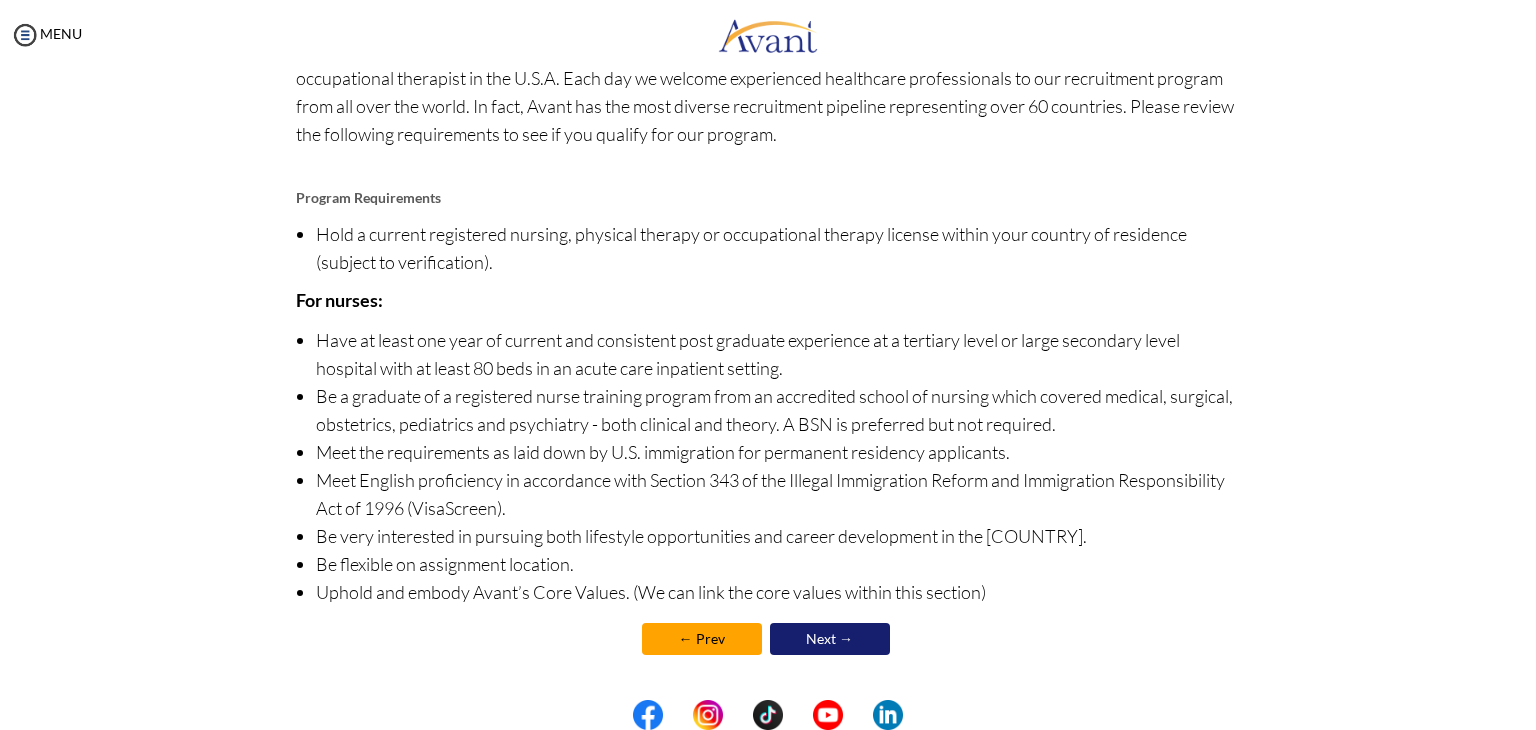 click on "Next →" at bounding box center (830, 639) 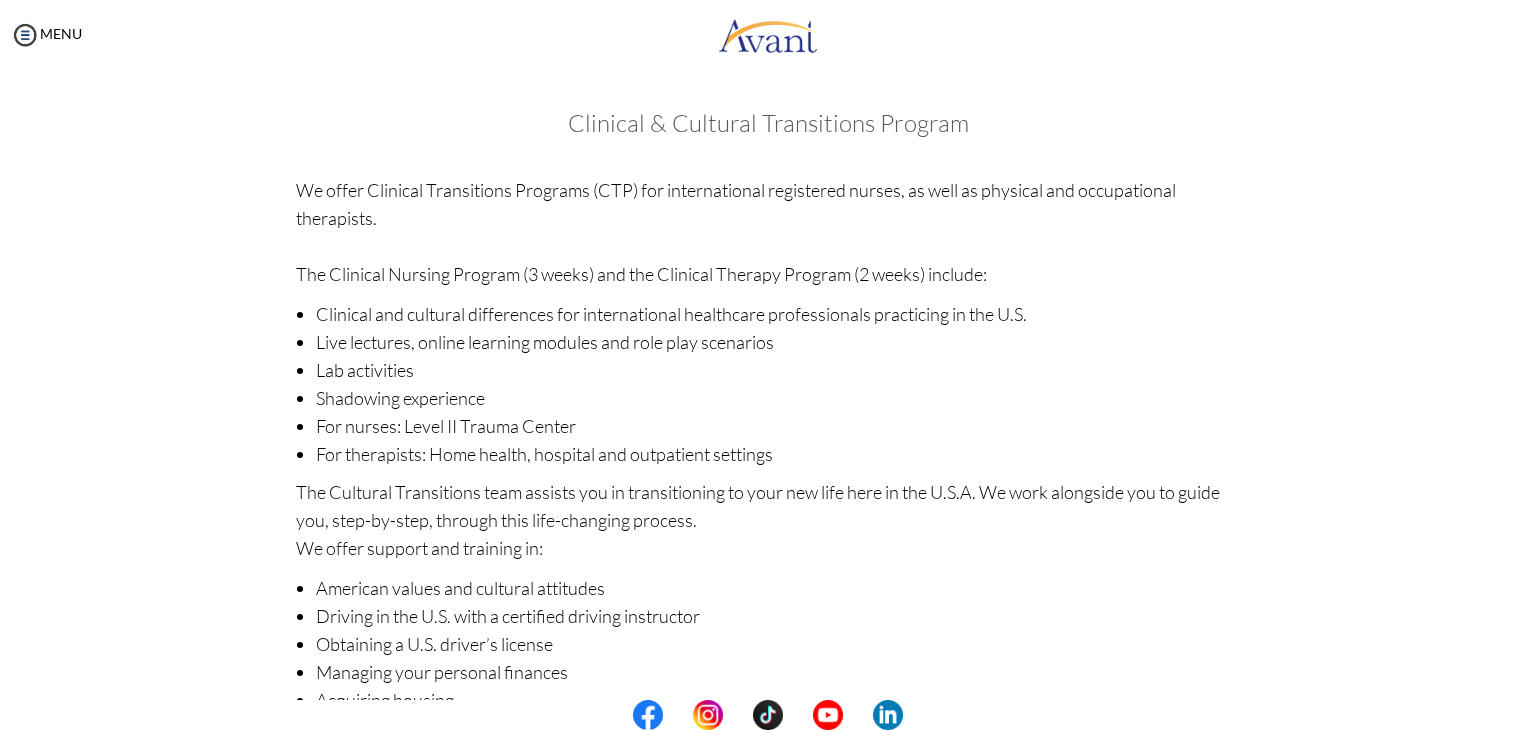 scroll, scrollTop: 220, scrollLeft: 0, axis: vertical 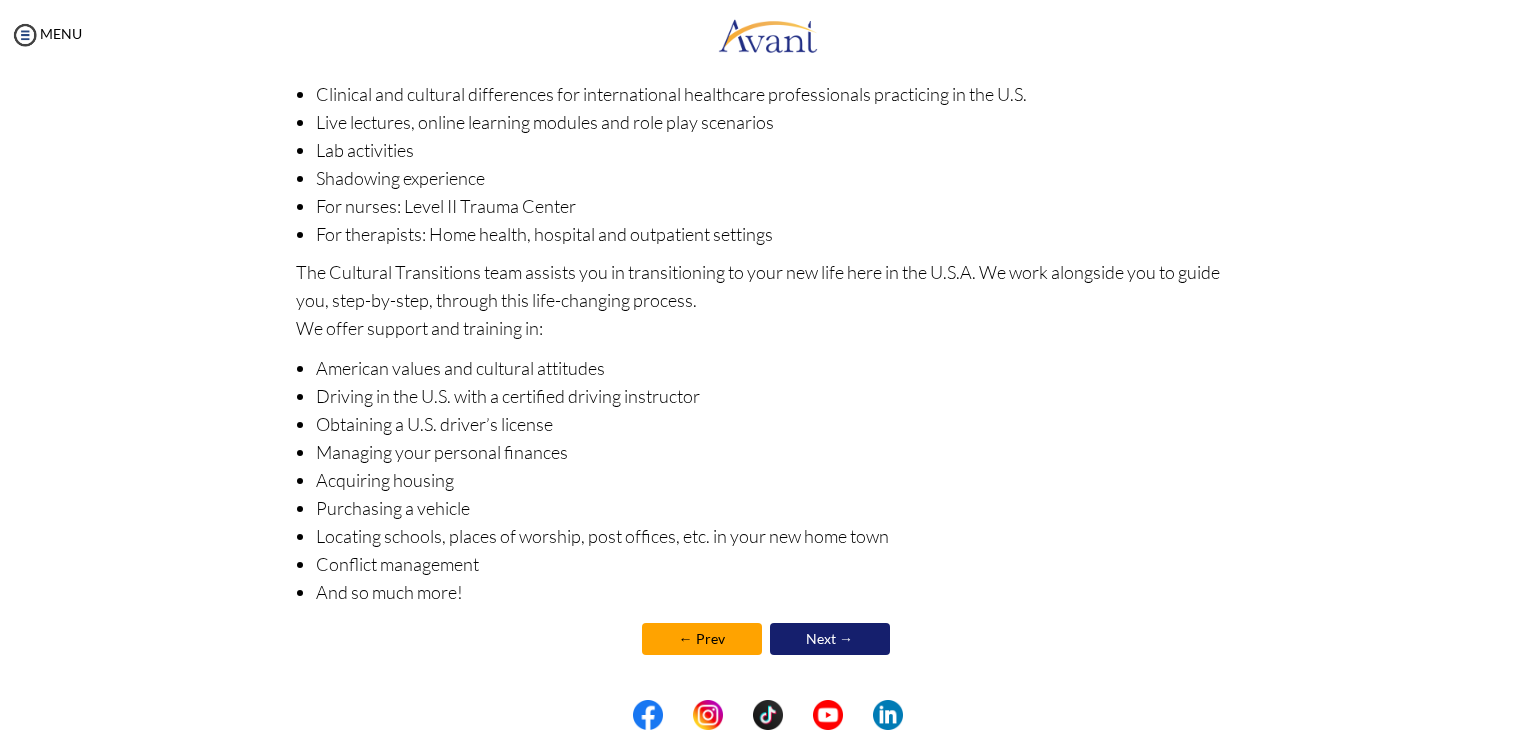 click on "Next →" at bounding box center (830, 639) 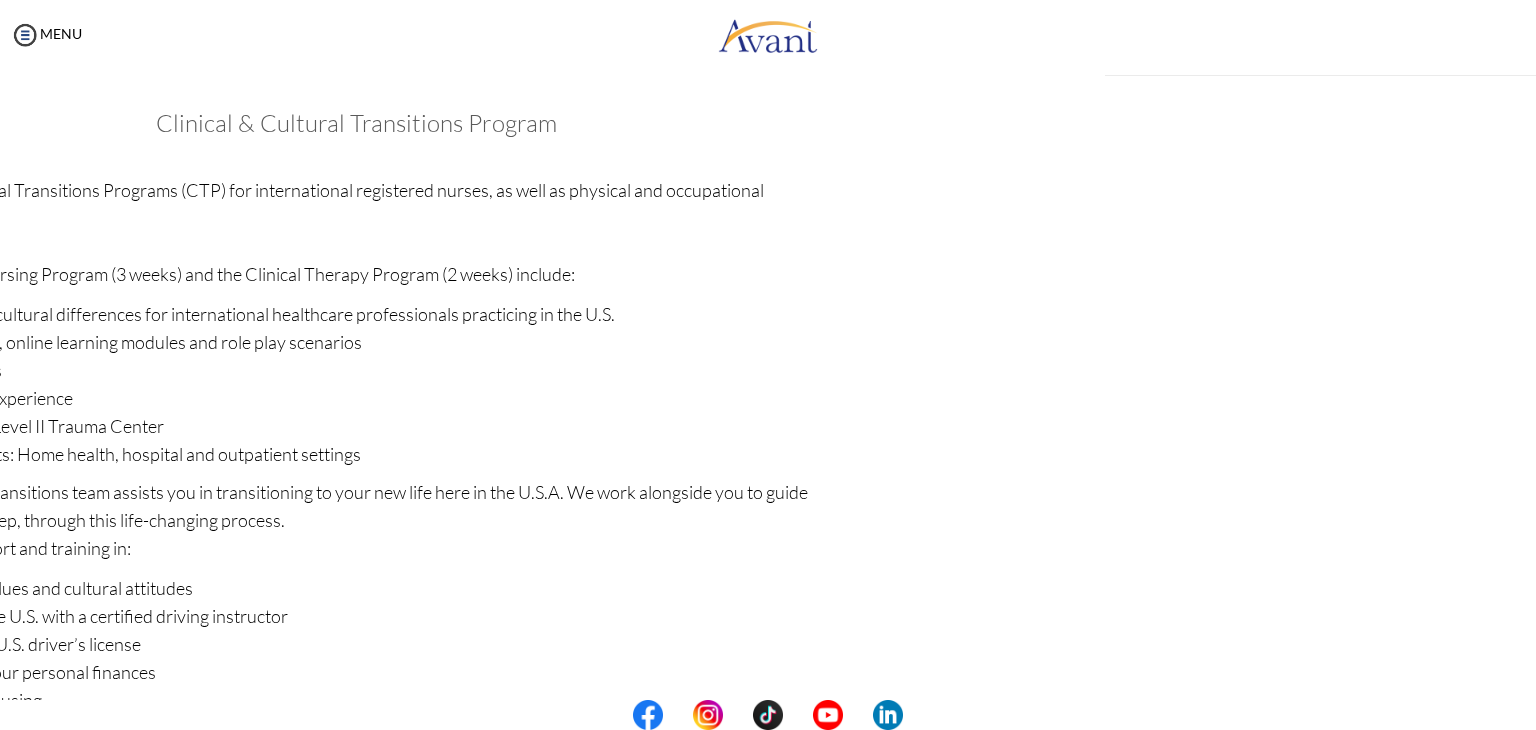 scroll, scrollTop: 222, scrollLeft: 0, axis: vertical 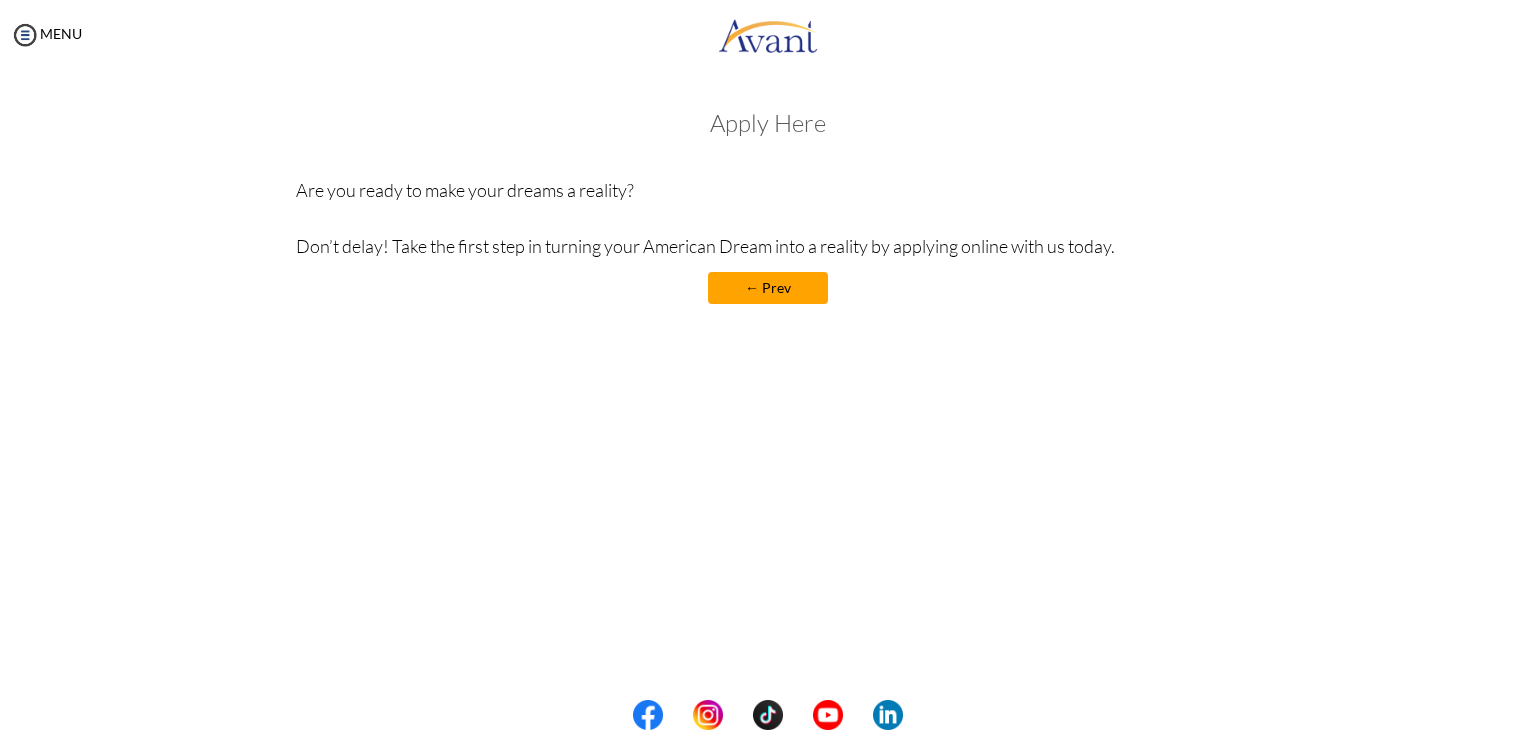 click on "Are you ready to make your dreams a reality?
Don’t delay! Take the first step in turning your American Dream into a reality by applying online with us today." at bounding box center [768, 218] 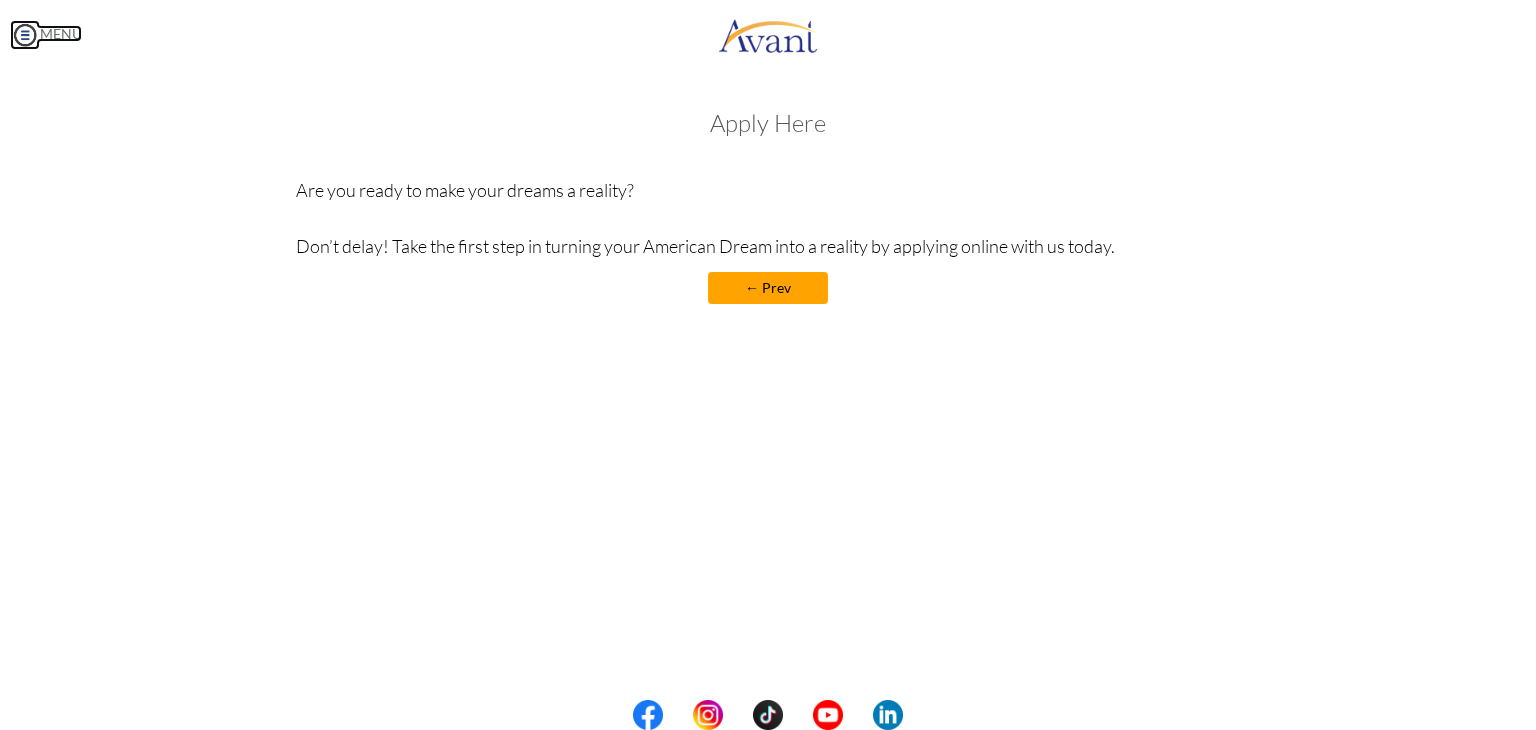 click at bounding box center (25, 35) 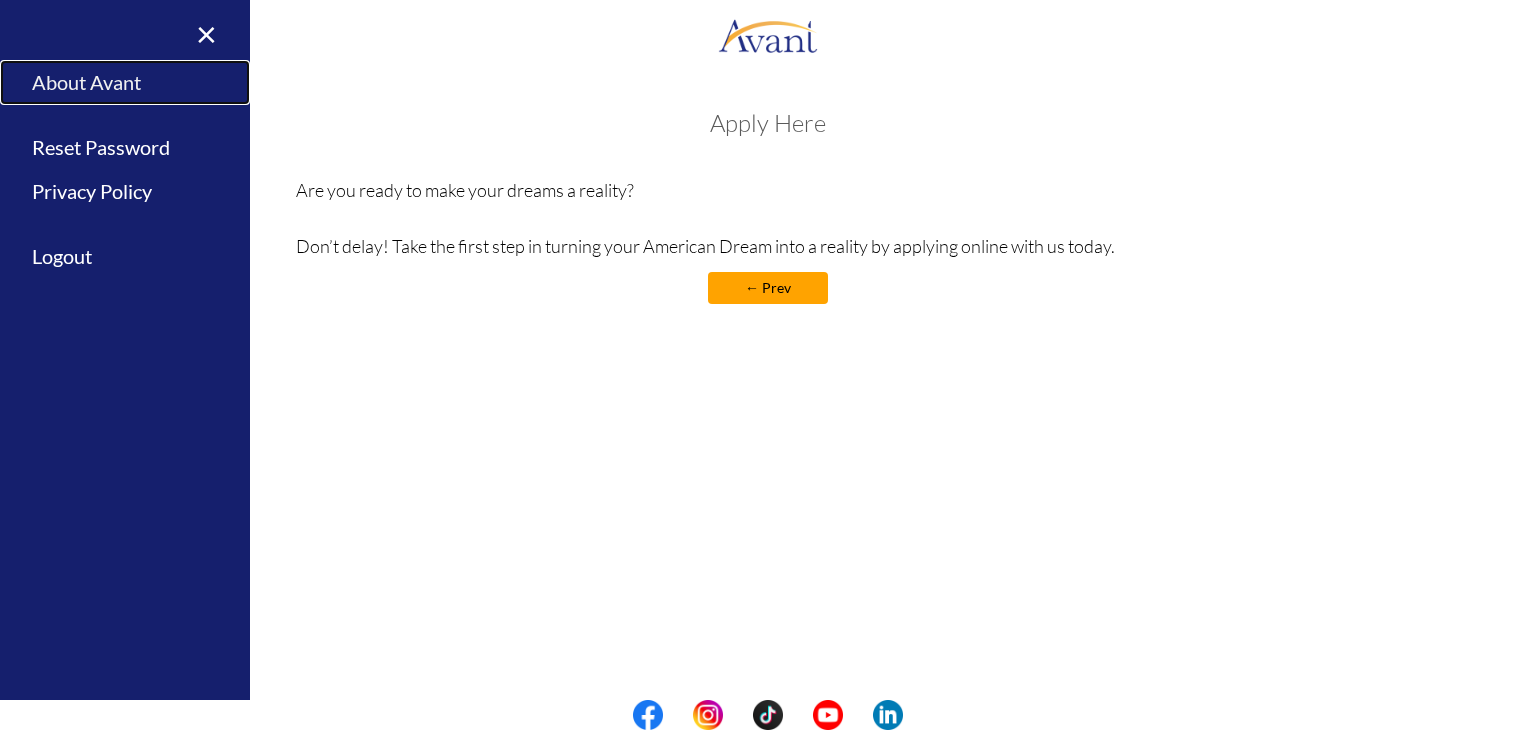 click on "About Avant" at bounding box center [125, 82] 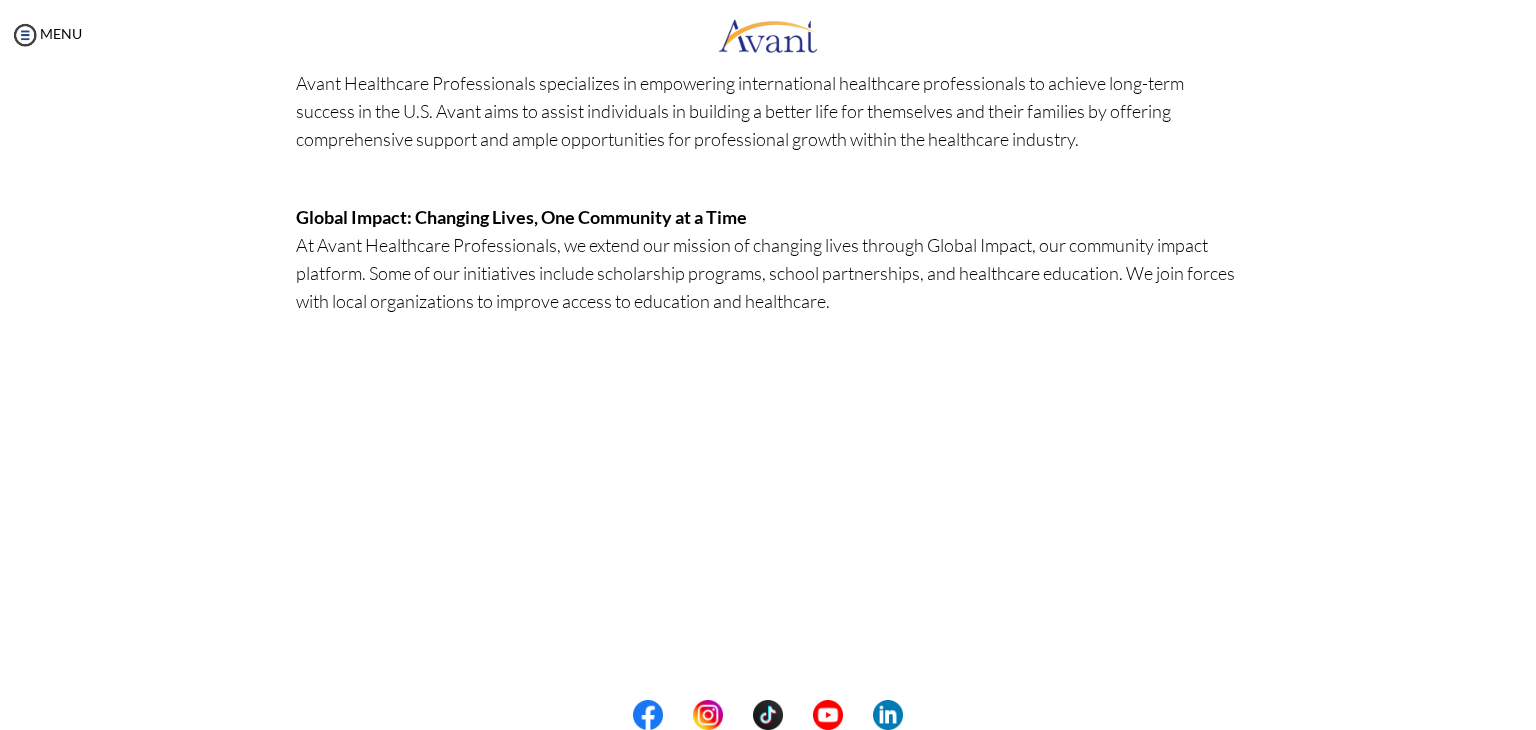 scroll, scrollTop: 547, scrollLeft: 0, axis: vertical 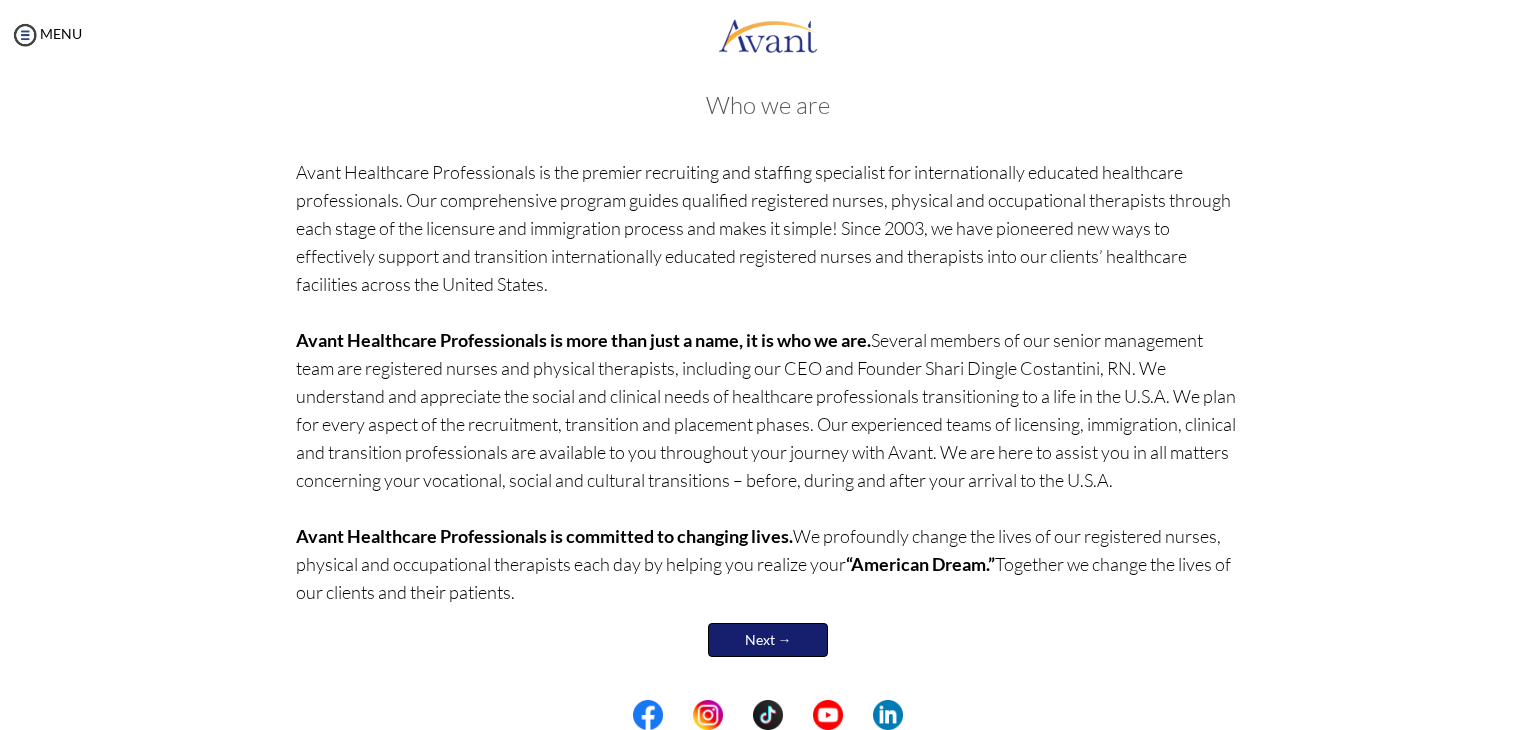 click on "Next →" at bounding box center (768, 640) 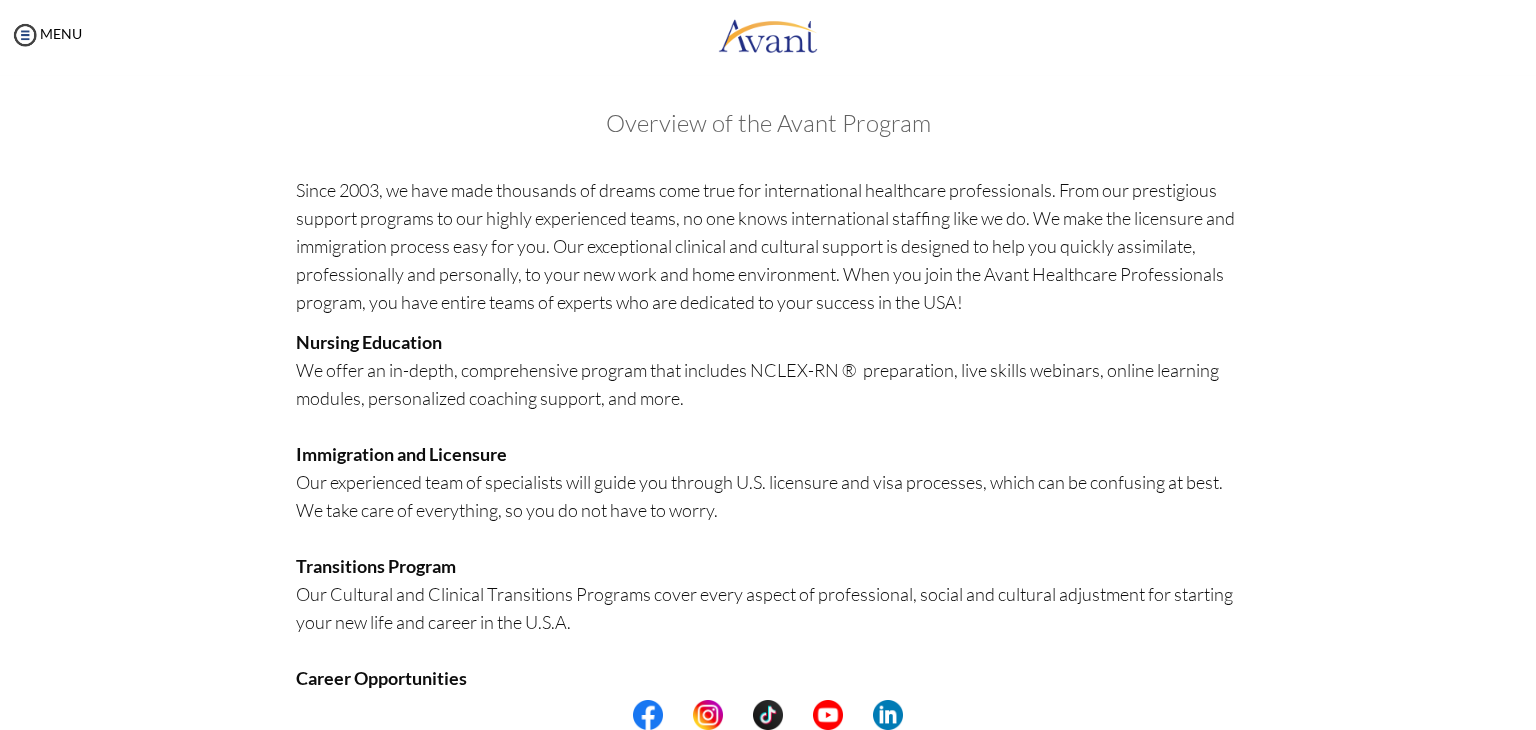click on "Nursing Education
We offer an in-depth, comprehensive program that includes NCLEX-RN ®  preparation, live skills webinars, online learning modules, personalized coaching support, and more.
Immigration and Licensure
Our experienced team of specialists will guide you through U.S. licensure and visa processes, which can be confusing at best. We take care of everything, so you do not have to worry.
Transitions Program
Our Cultural and Clinical Transitions Programs cover every aspect of professional, social and cultural adjustment for starting your new life and career in the U.S.A.
Career Opportunities
We have a diverse client base throughout the United States with many exciting placement opportunities available to you in a variety of healthcare settings.
Benefits
Our healthcare professionals have access to a wide range of benefits including Green Card sponsorship, competitive salary and benefits package, and more!
Ongoing Support" at bounding box center [768, 664] 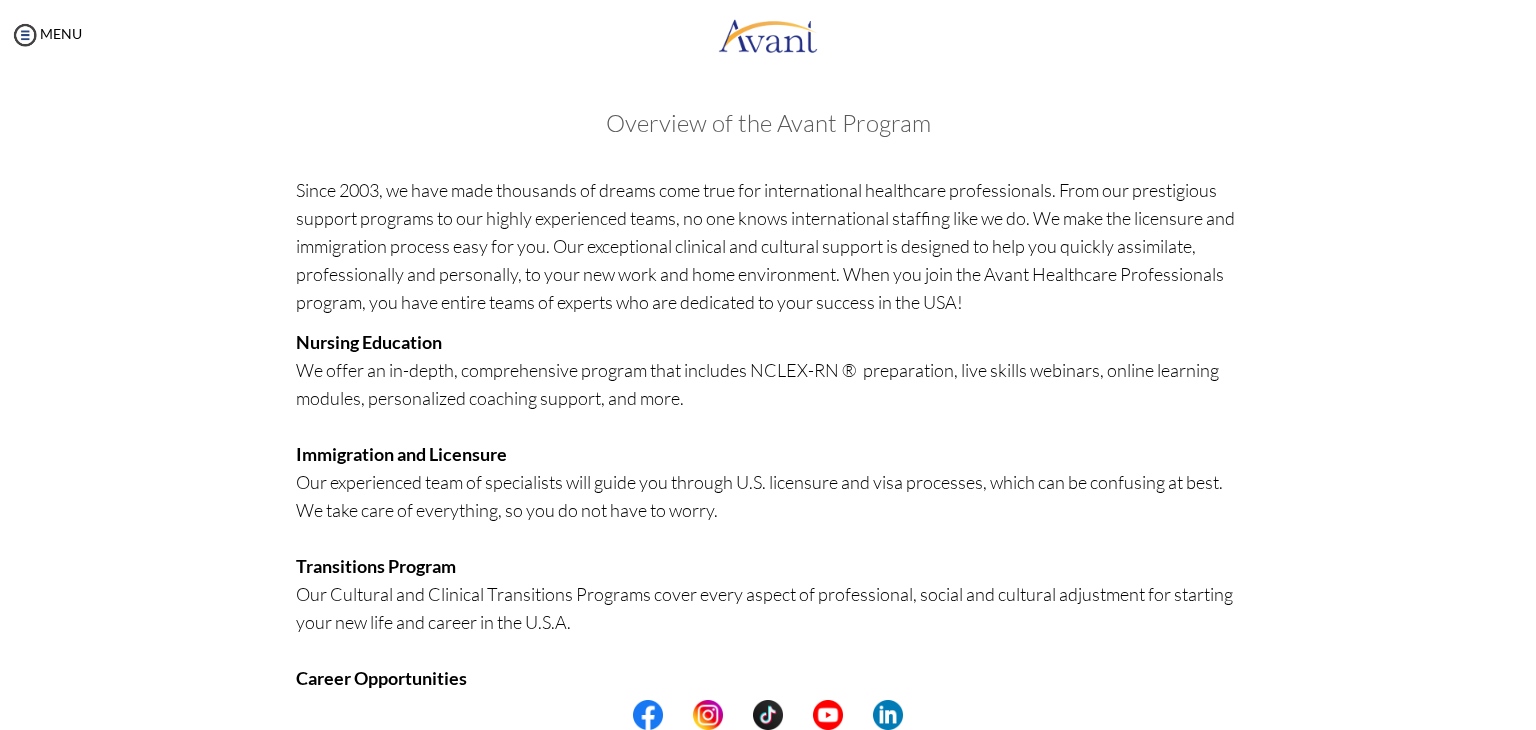 scroll, scrollTop: 394, scrollLeft: 0, axis: vertical 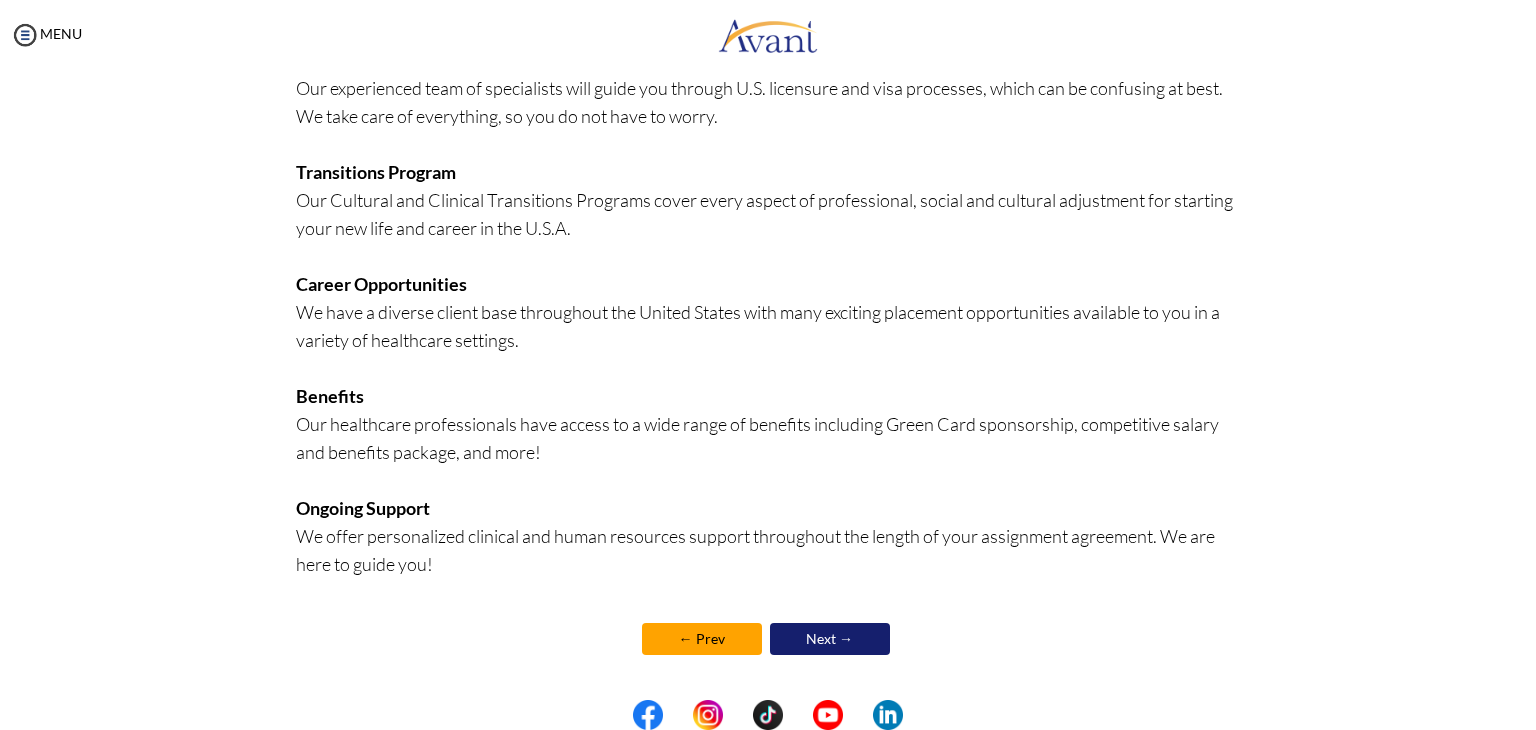 click on "Next →" at bounding box center (830, 639) 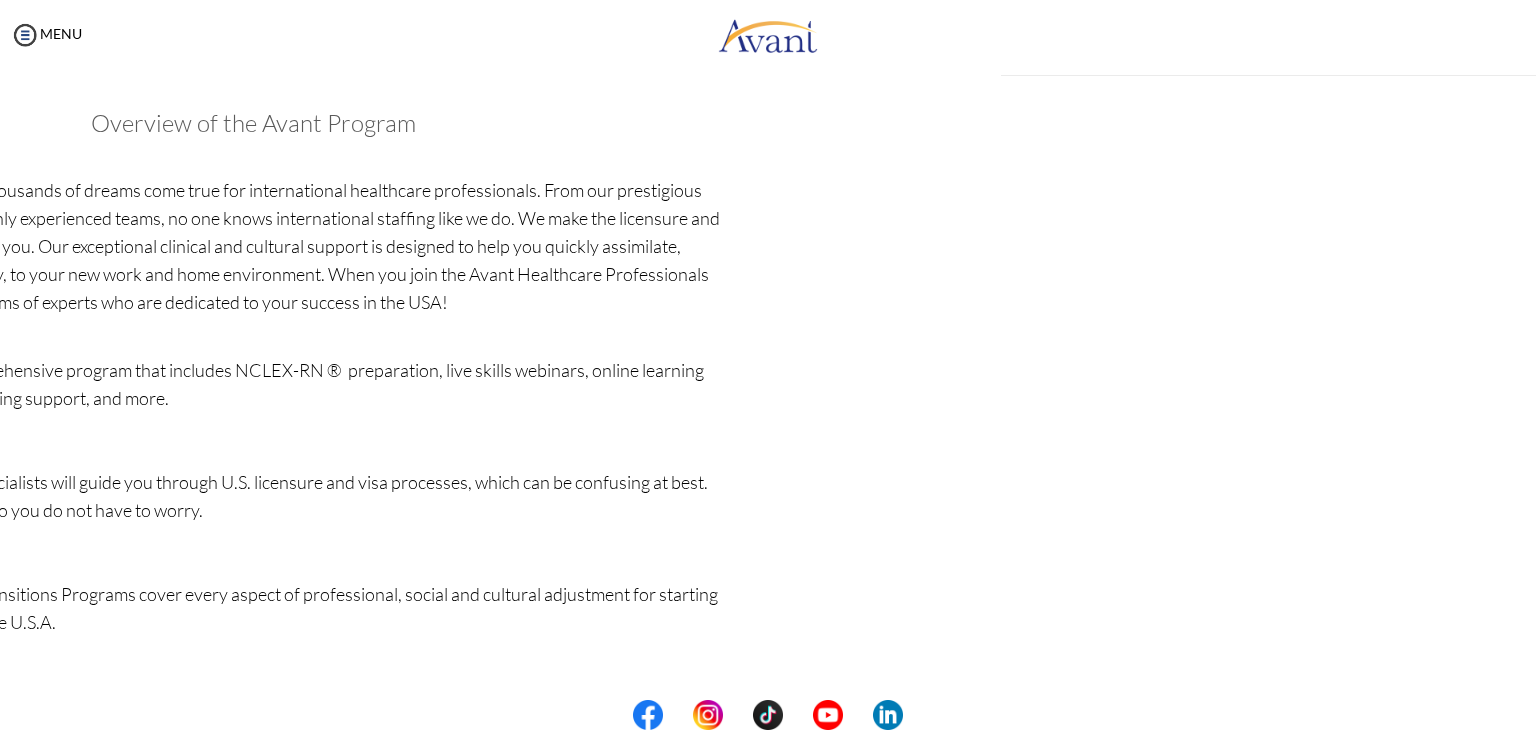 scroll, scrollTop: 396, scrollLeft: 0, axis: vertical 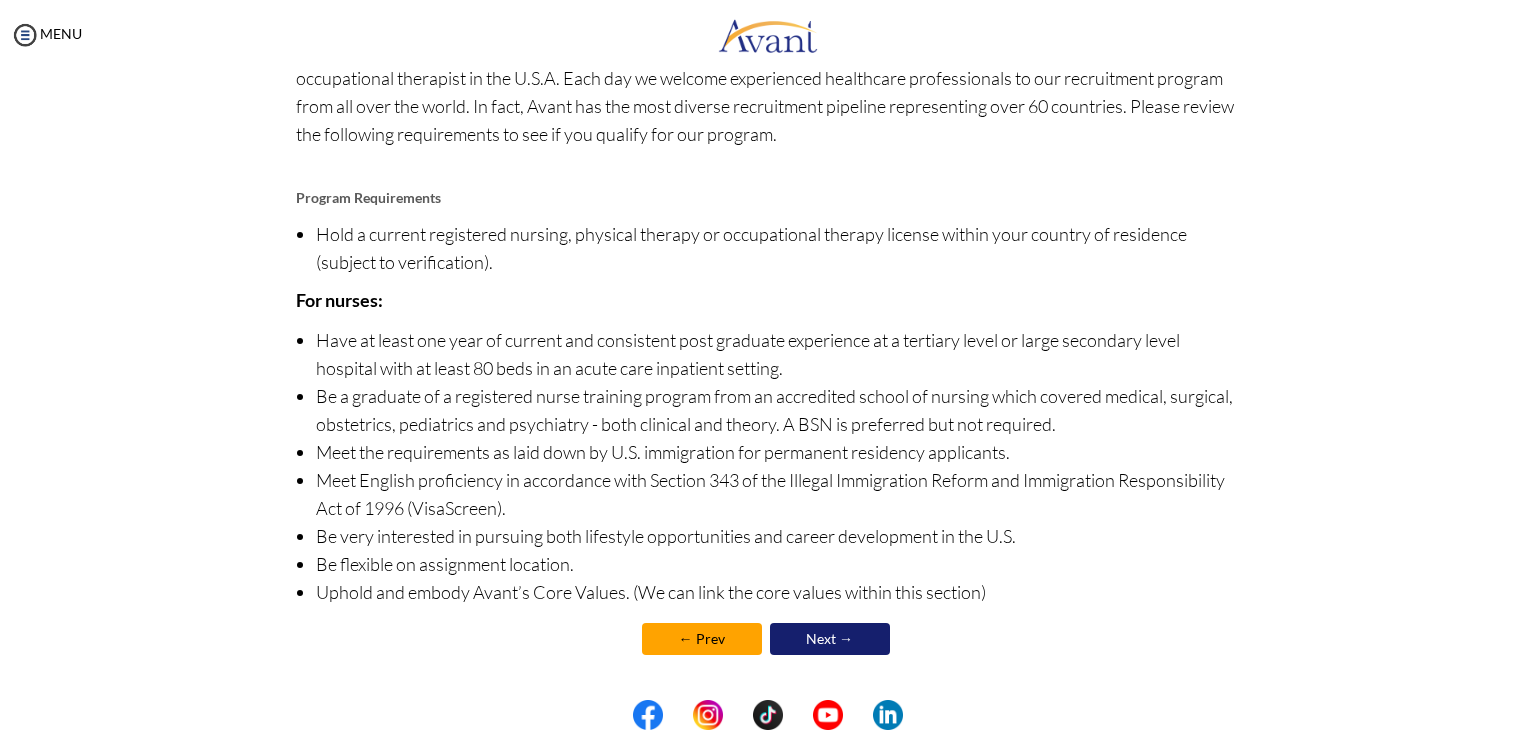 click on "Next →" at bounding box center (830, 639) 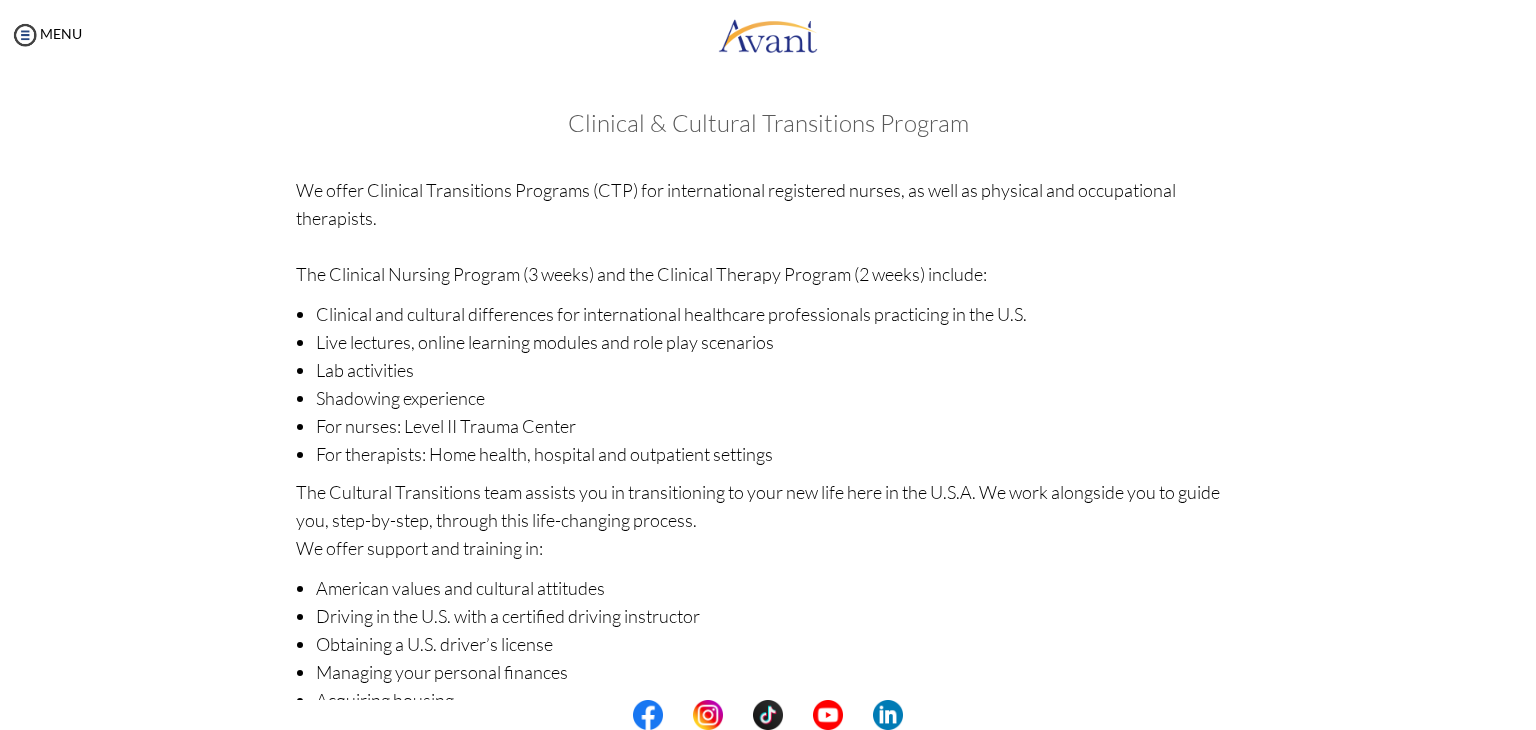 scroll, scrollTop: 220, scrollLeft: 0, axis: vertical 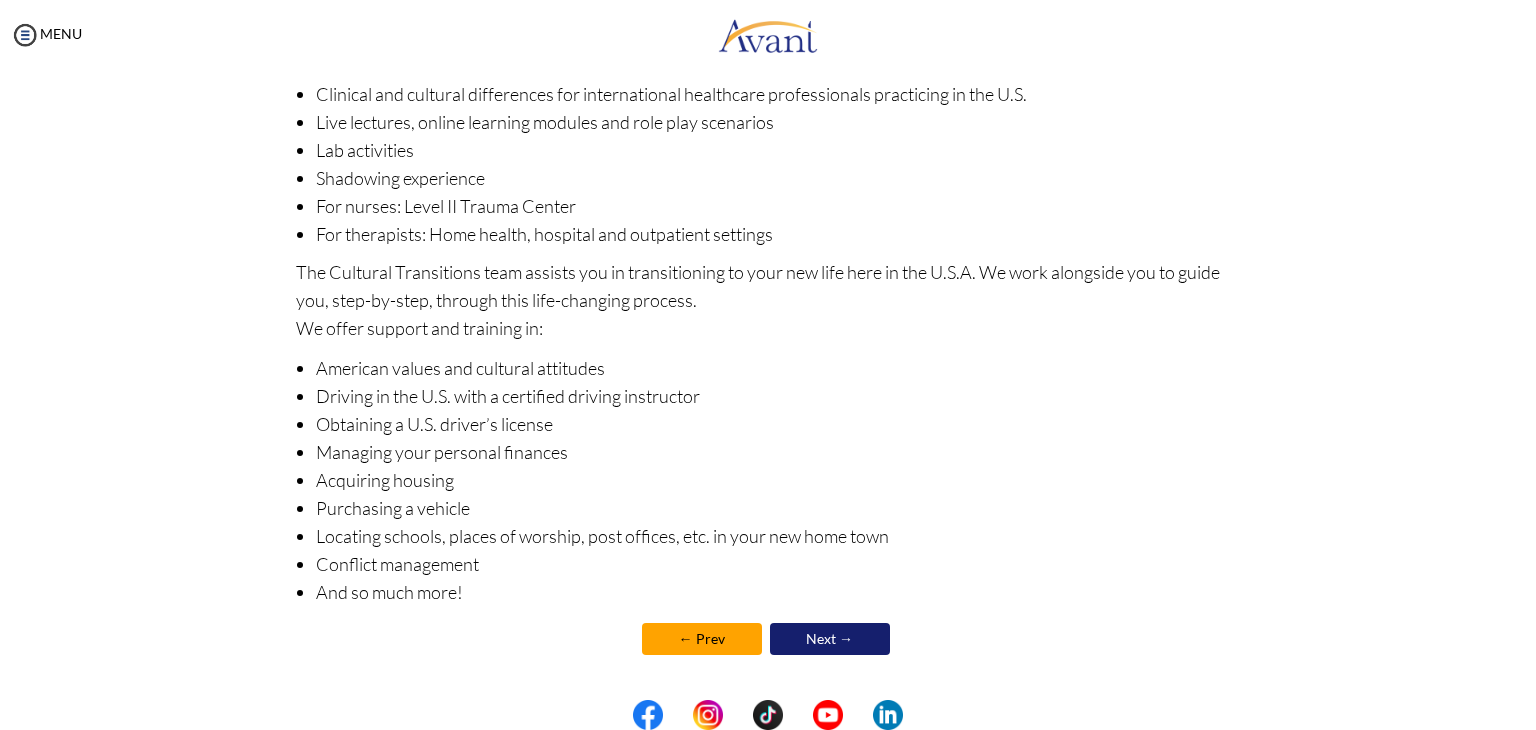 click on "Next →" at bounding box center [830, 639] 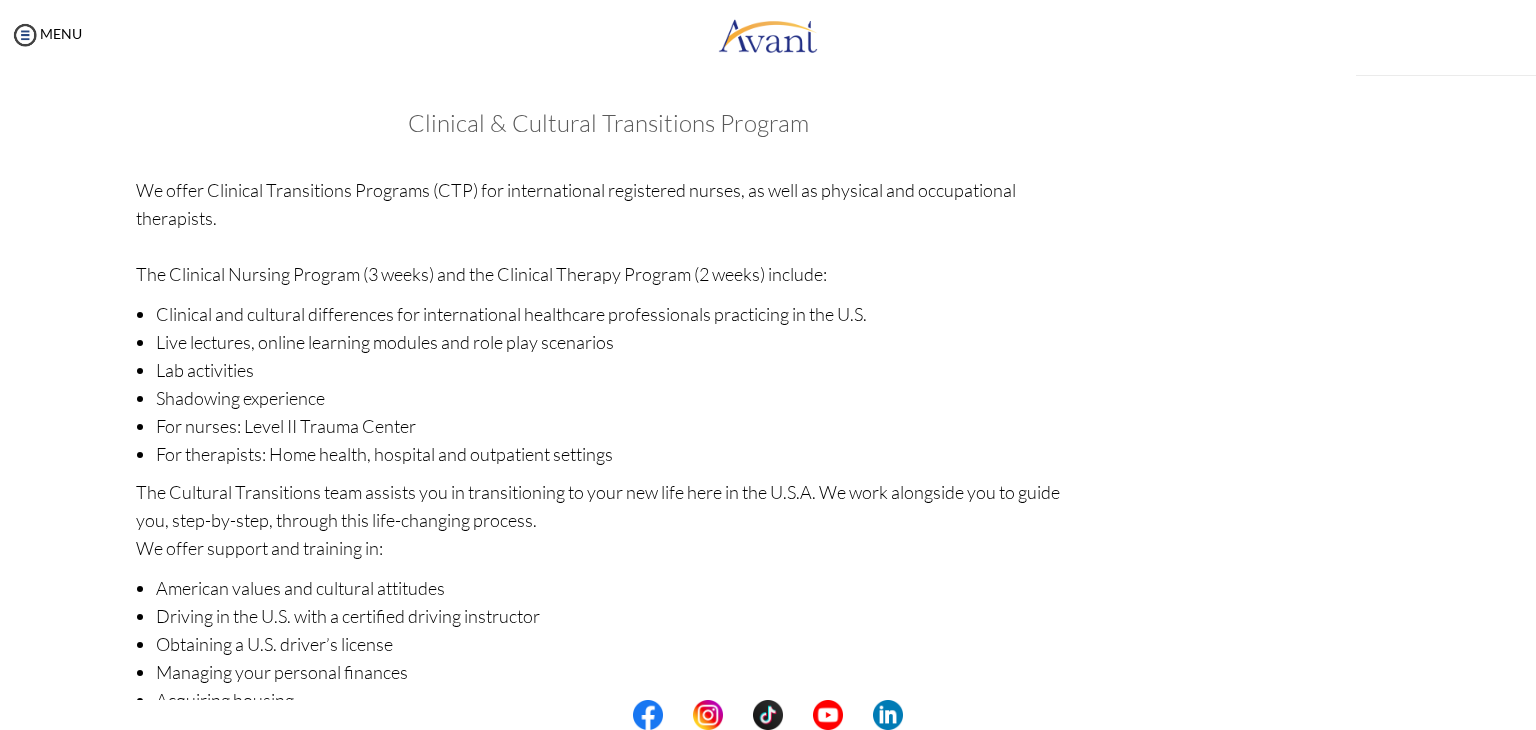 scroll, scrollTop: 222, scrollLeft: 0, axis: vertical 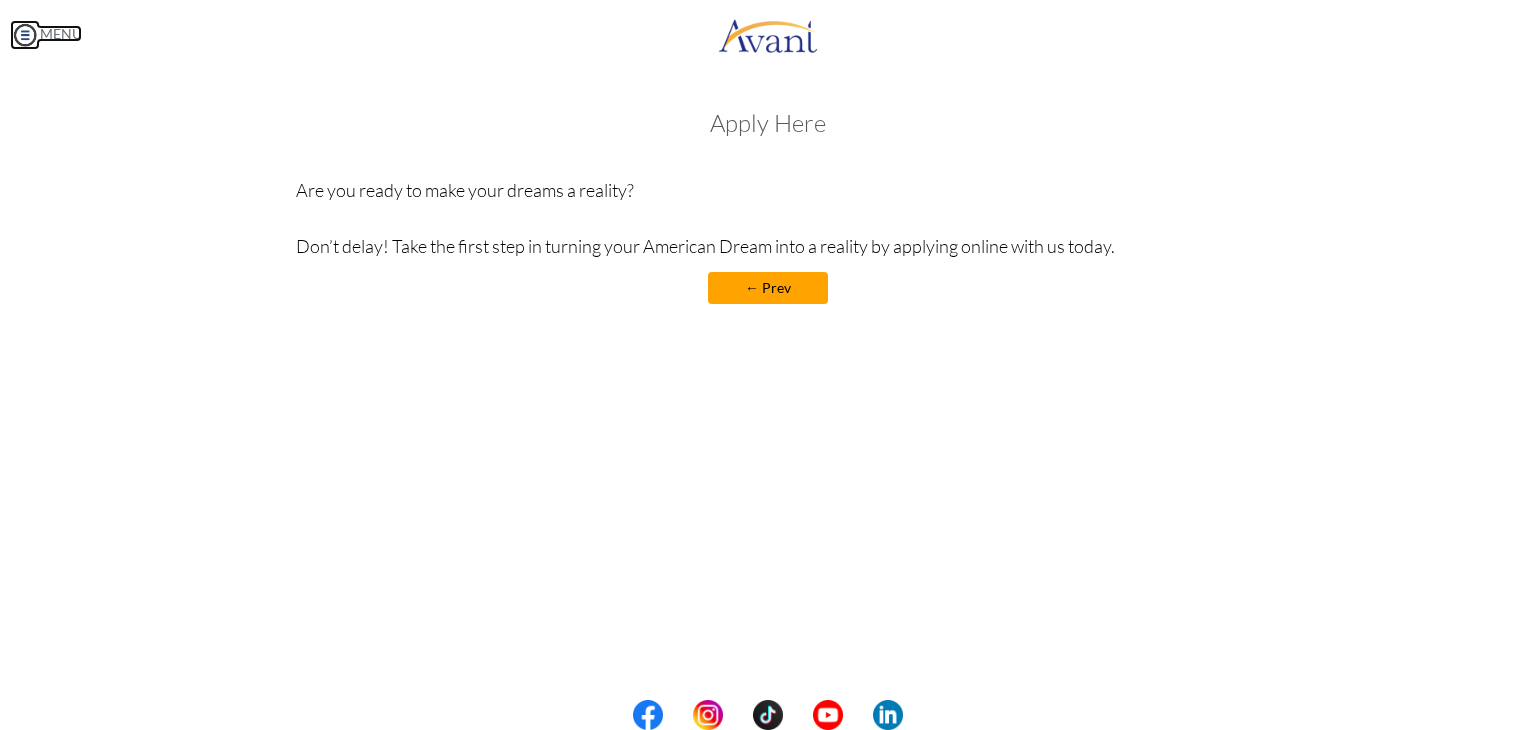 click at bounding box center (25, 35) 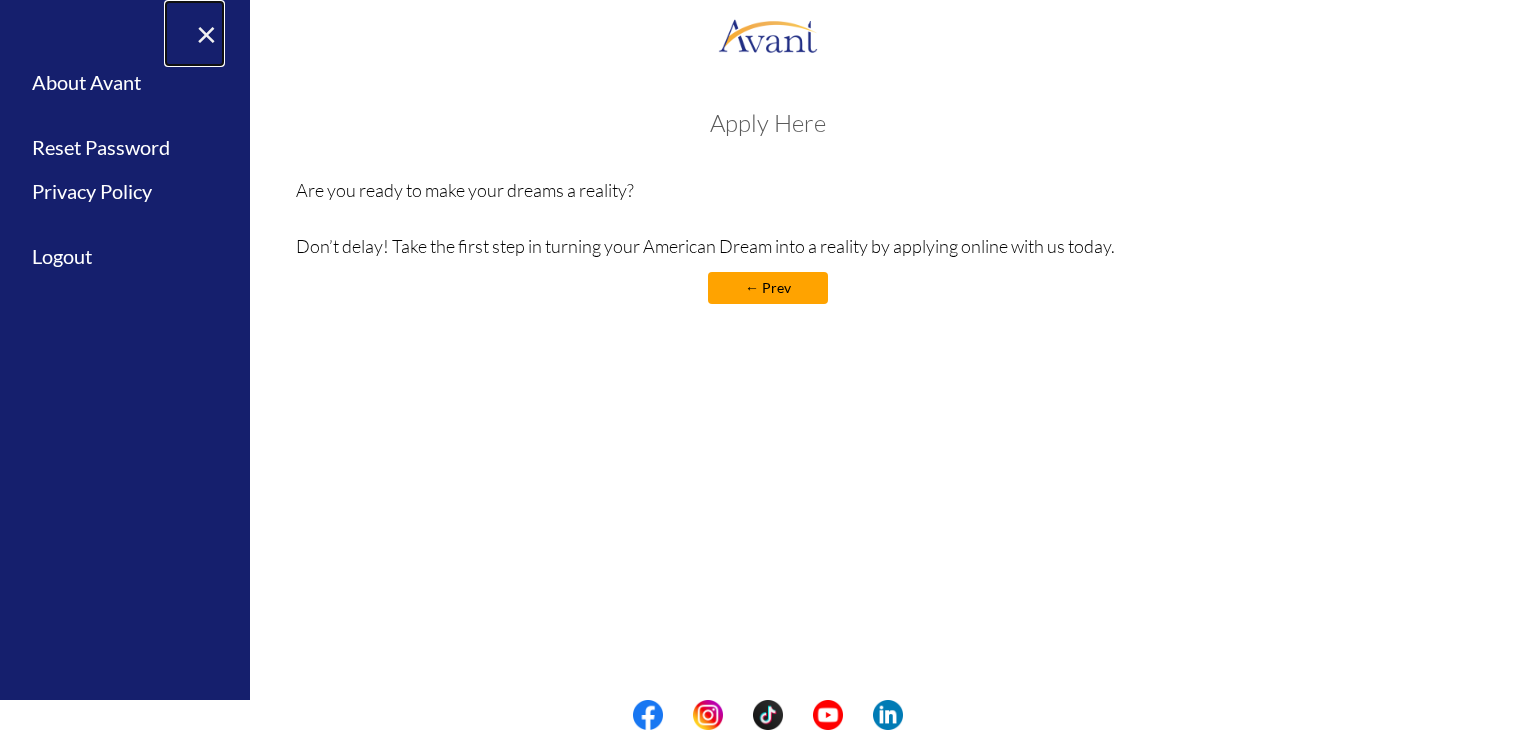 click on "×" at bounding box center (194, 33) 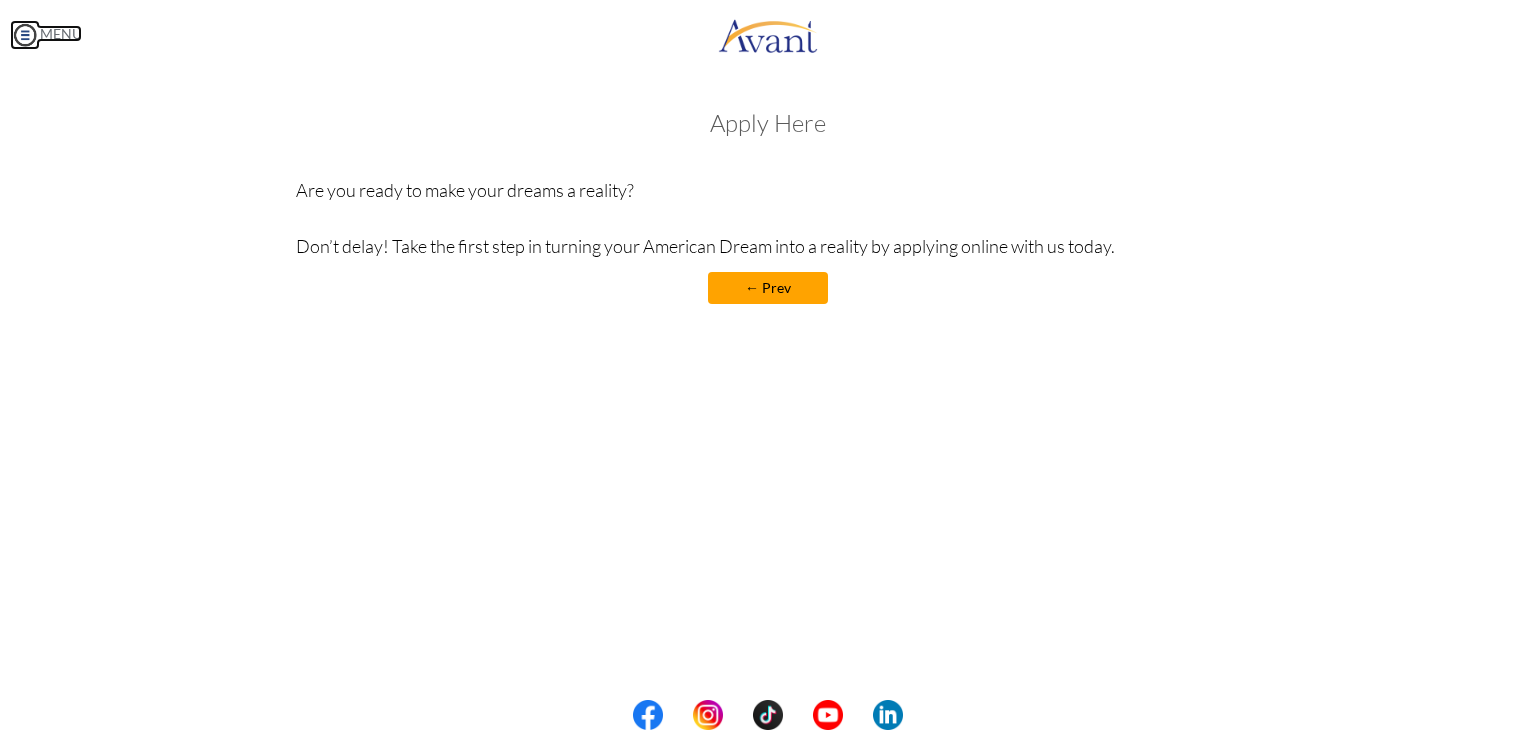 click at bounding box center [25, 35] 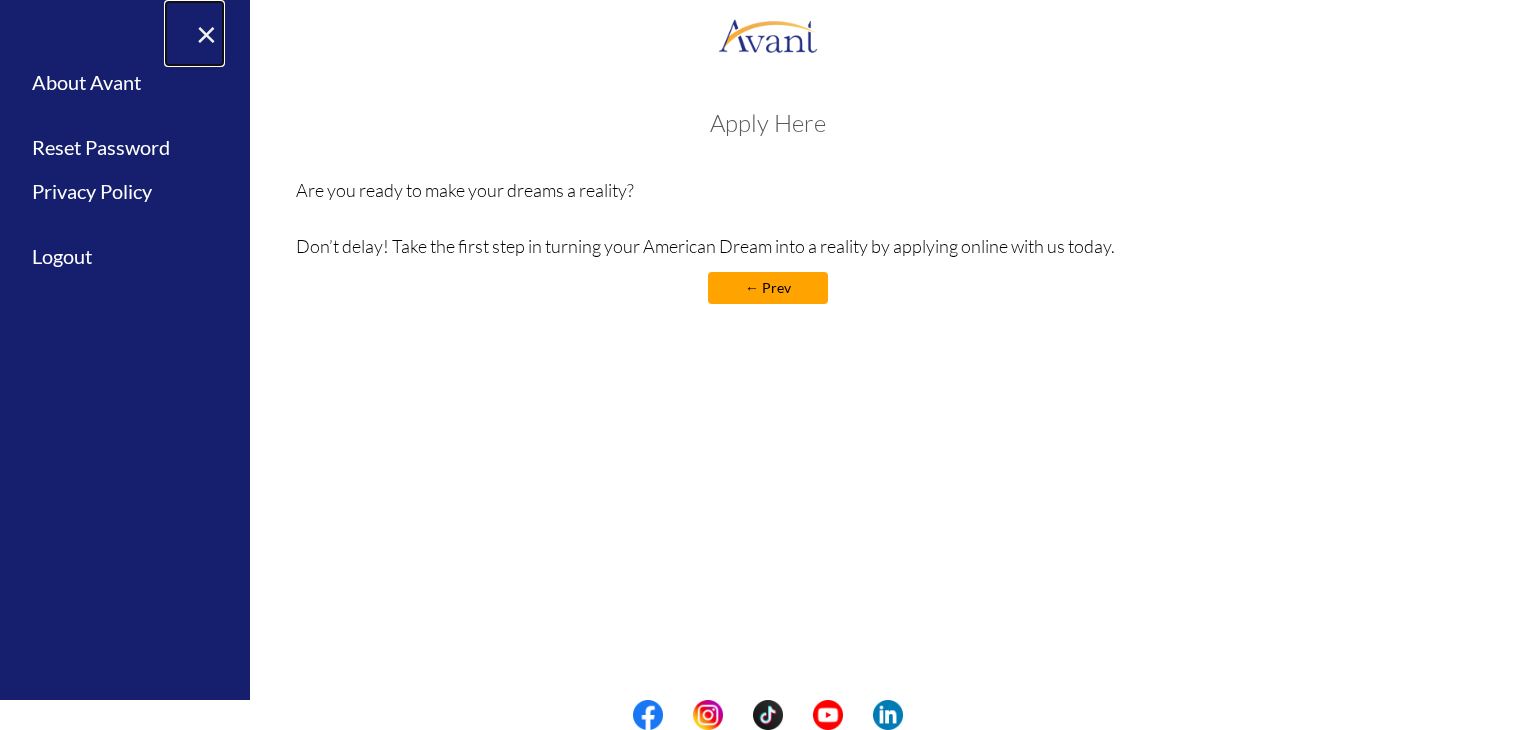 click on "×" at bounding box center (194, 33) 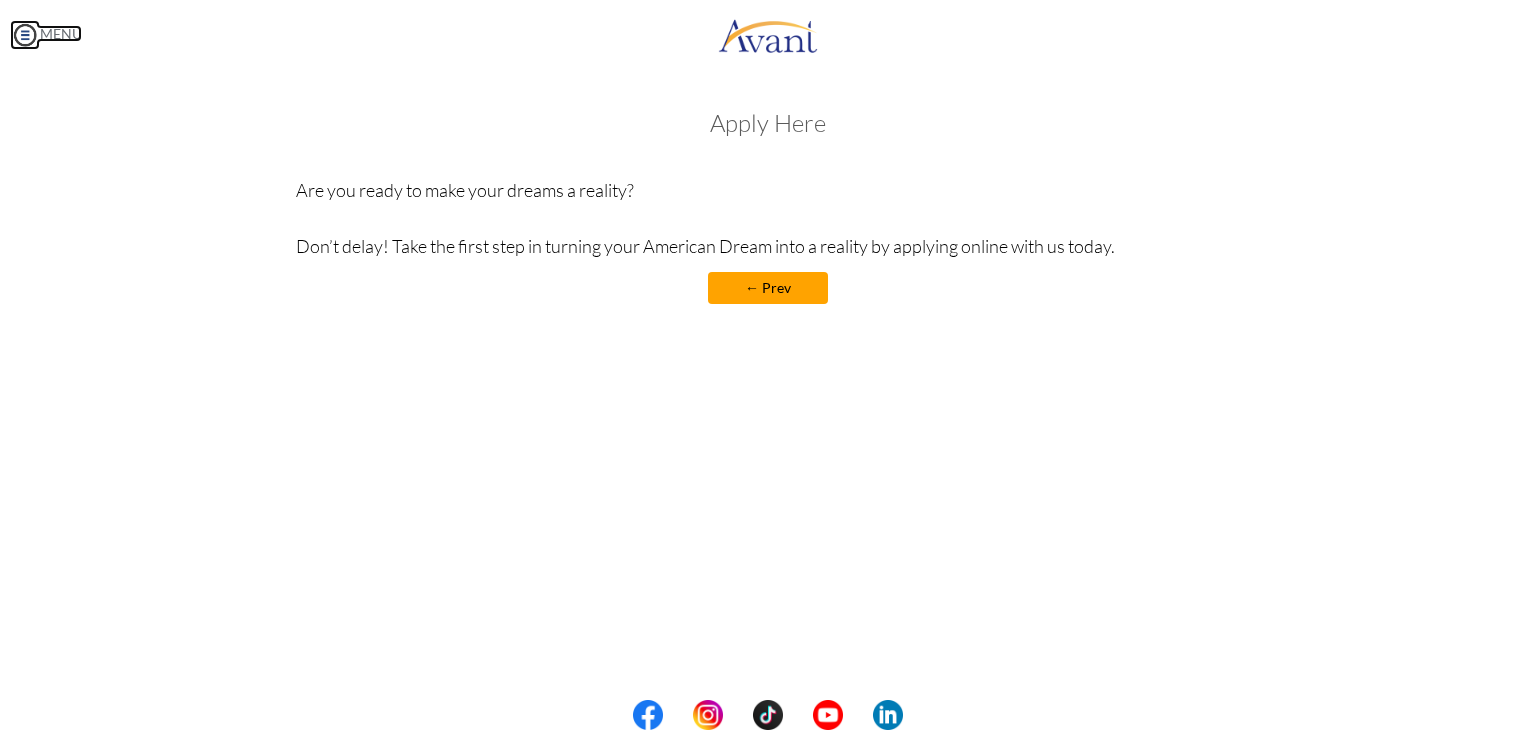 click at bounding box center [25, 35] 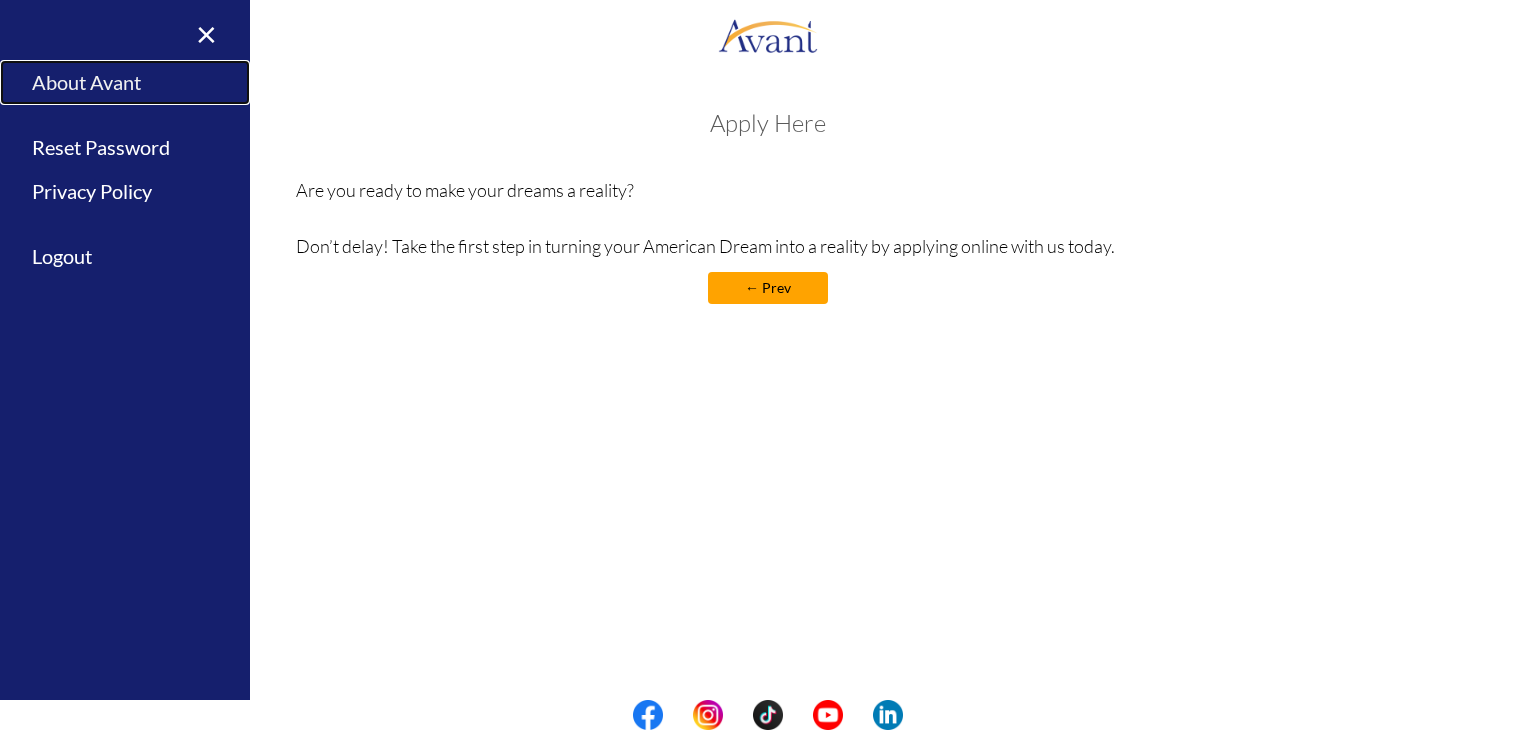 click on "About Avant" at bounding box center (125, 82) 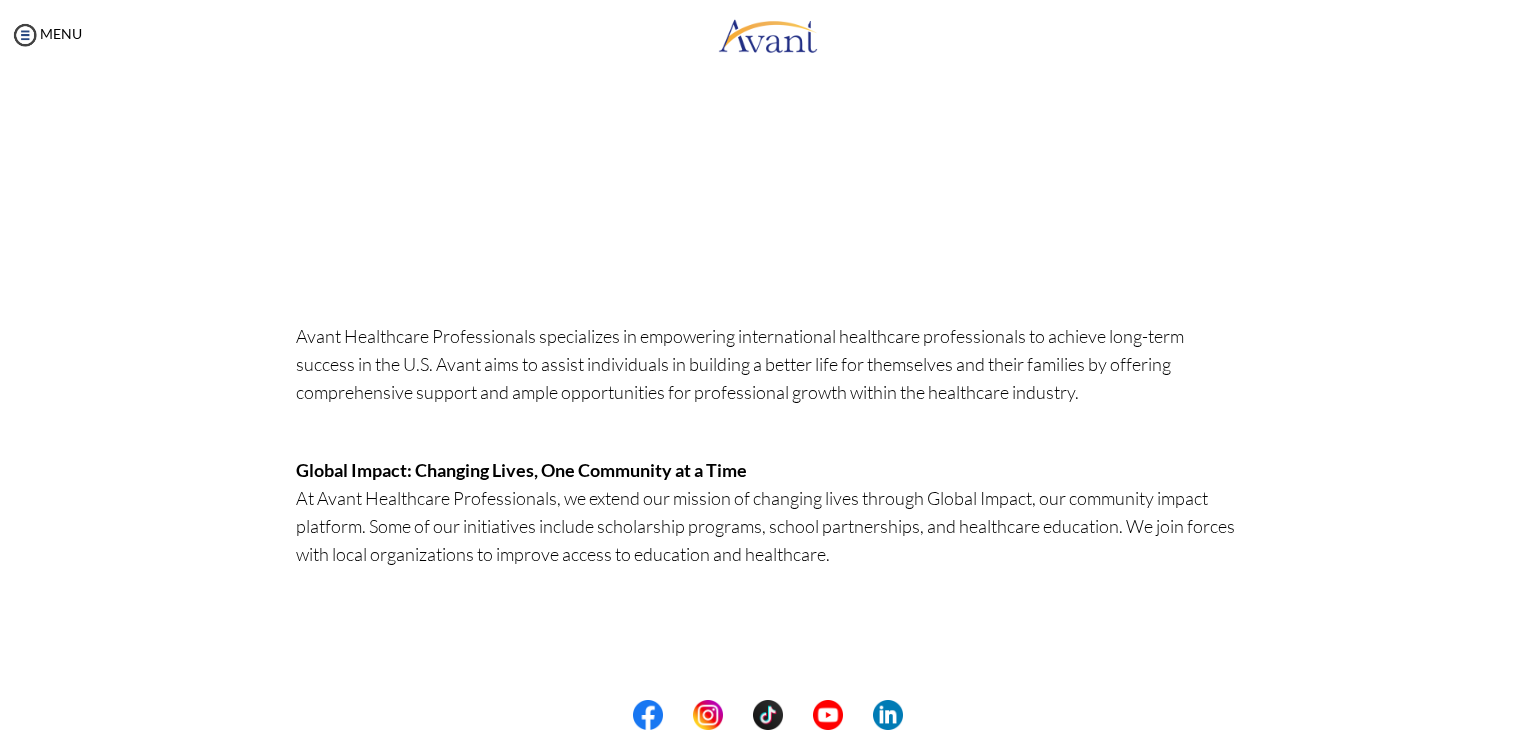 scroll, scrollTop: 147, scrollLeft: 0, axis: vertical 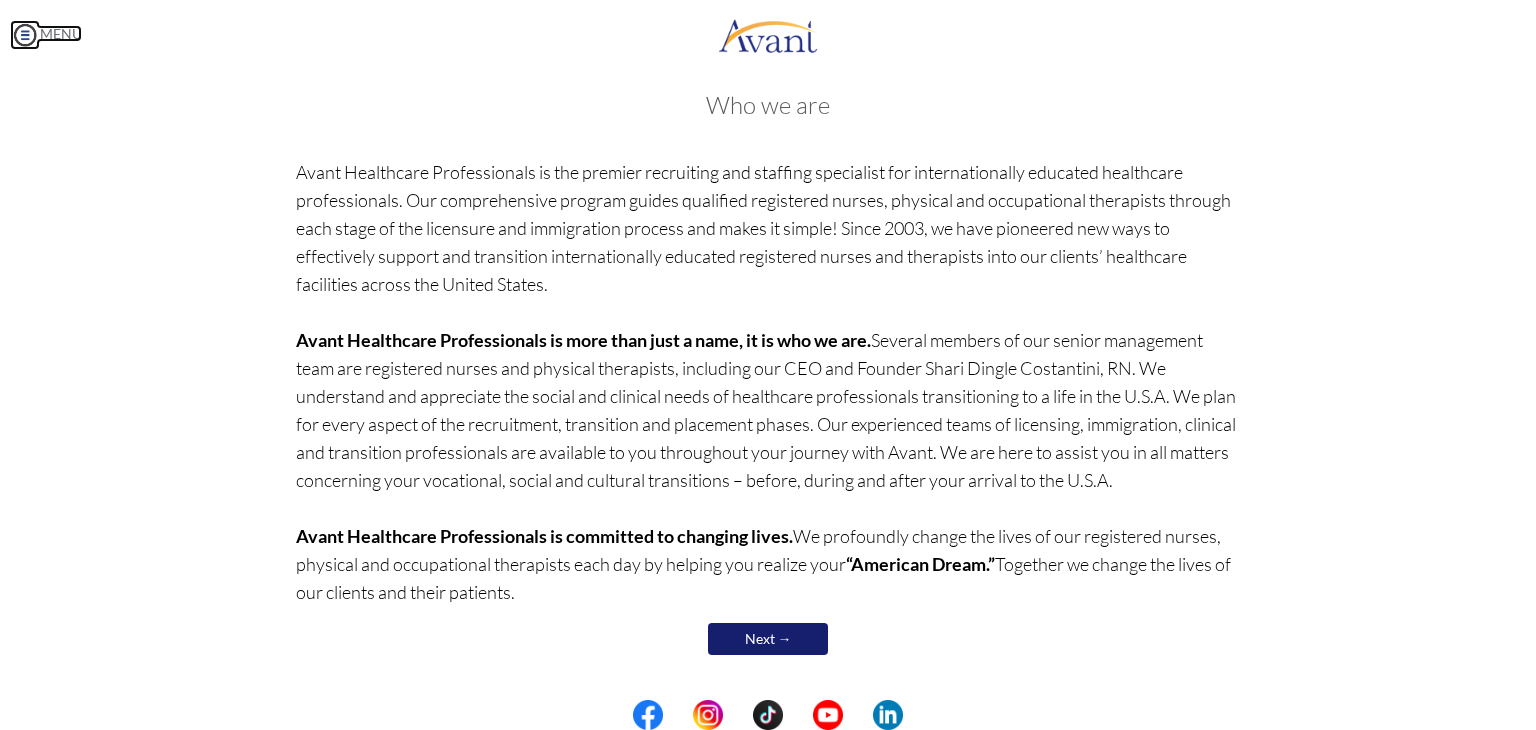 click at bounding box center (25, 35) 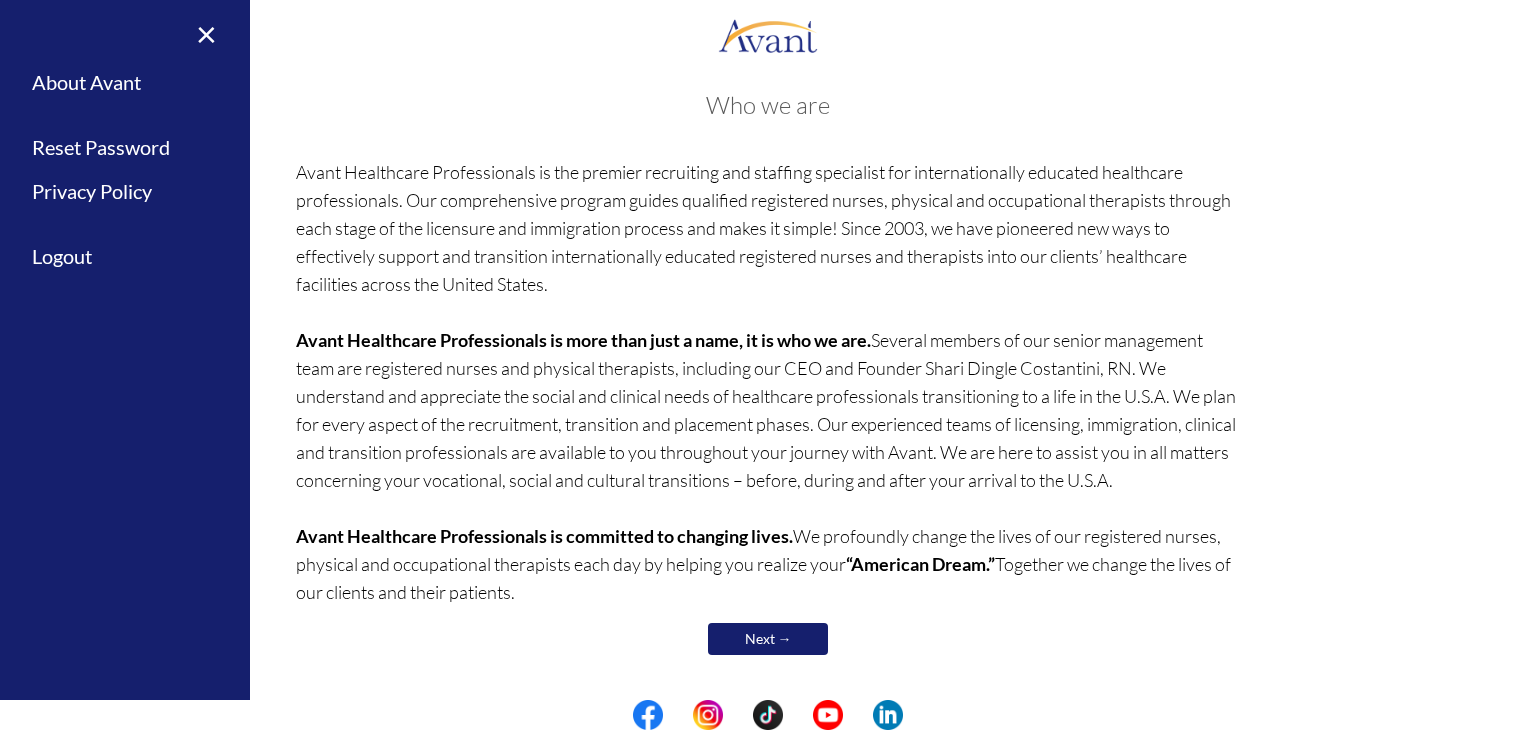 click on "Next →" at bounding box center (768, 639) 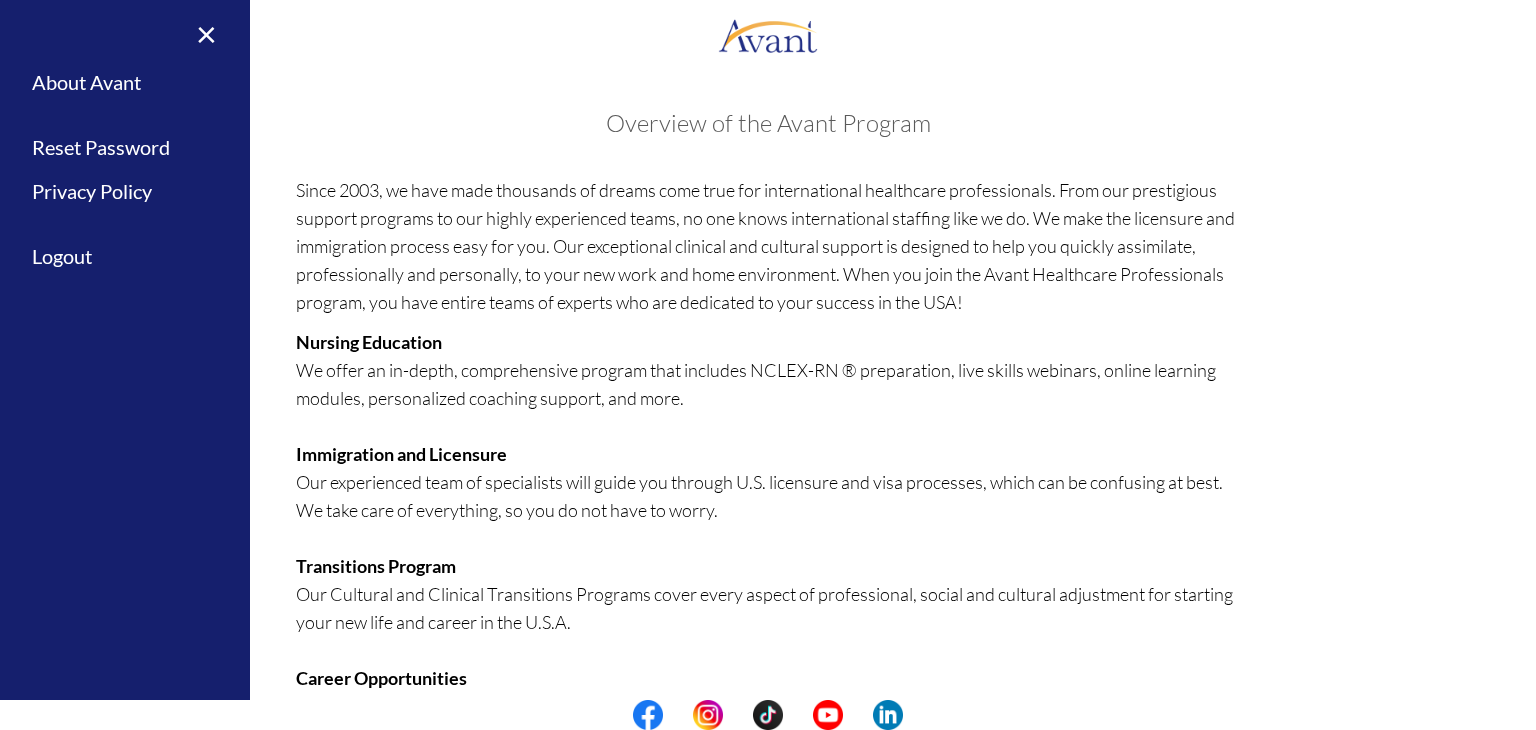 click on "Nursing Education
We offer an in-depth, comprehensive program that includes NCLEX-RN ®  preparation, live skills webinars, online learning modules, personalized coaching support, and more.
Immigration and Licensure
Our experienced team of specialists will guide you through U.S. licensure and visa processes, which can be confusing at best. We take care of everything, so you do not have to worry.
Transitions Program
Our Cultural and Clinical Transitions Programs cover every aspect of professional, social and cultural adjustment for starting your new life and career in the U.S.A.
Career Opportunities
We have a diverse client base throughout the United States with many exciting placement opportunities available to you in a variety of healthcare settings.
Benefits
Our healthcare professionals have access to a wide range of benefits including Green Card sponsorship, competitive salary and benefits package, and more!
Ongoing Support" at bounding box center (768, 664) 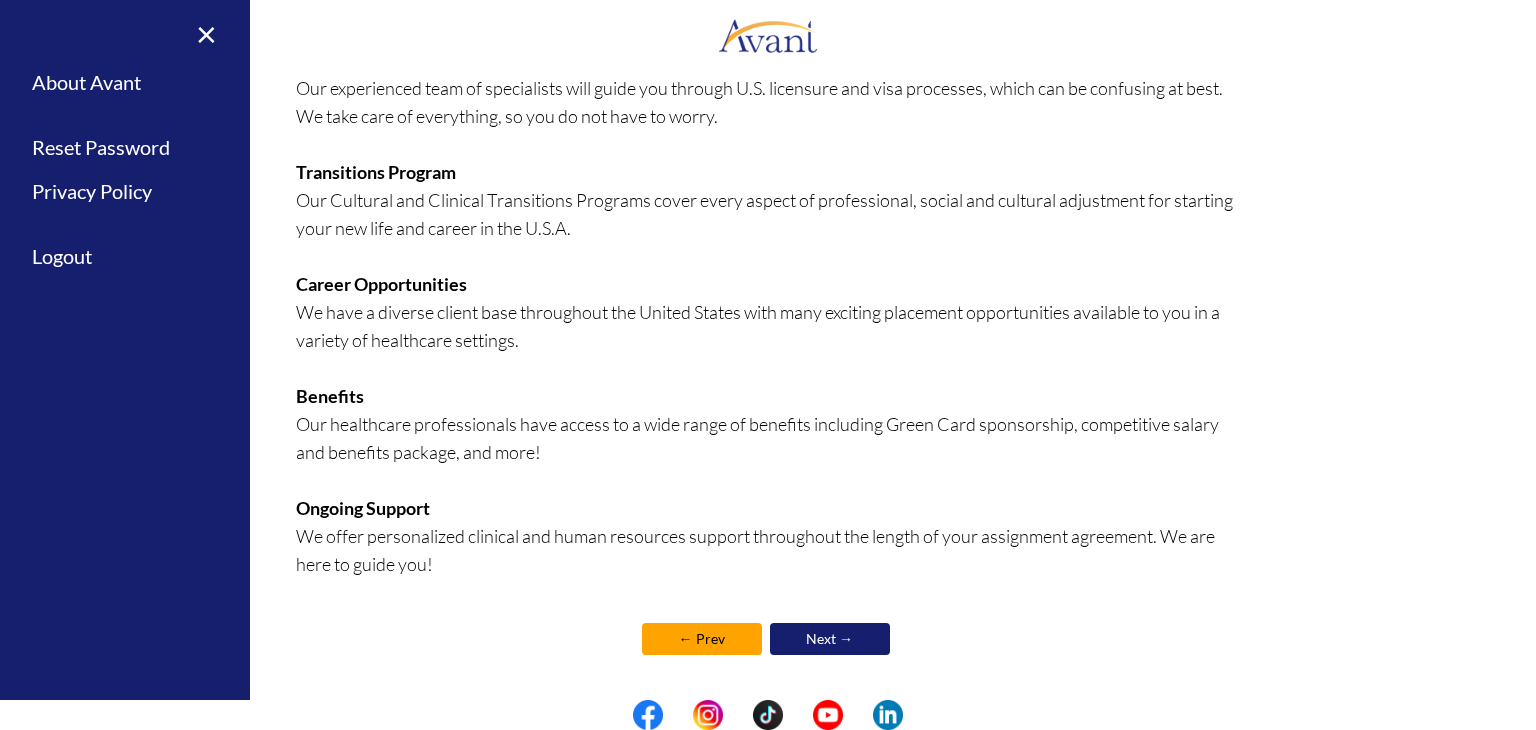click on "Next →" at bounding box center [830, 639] 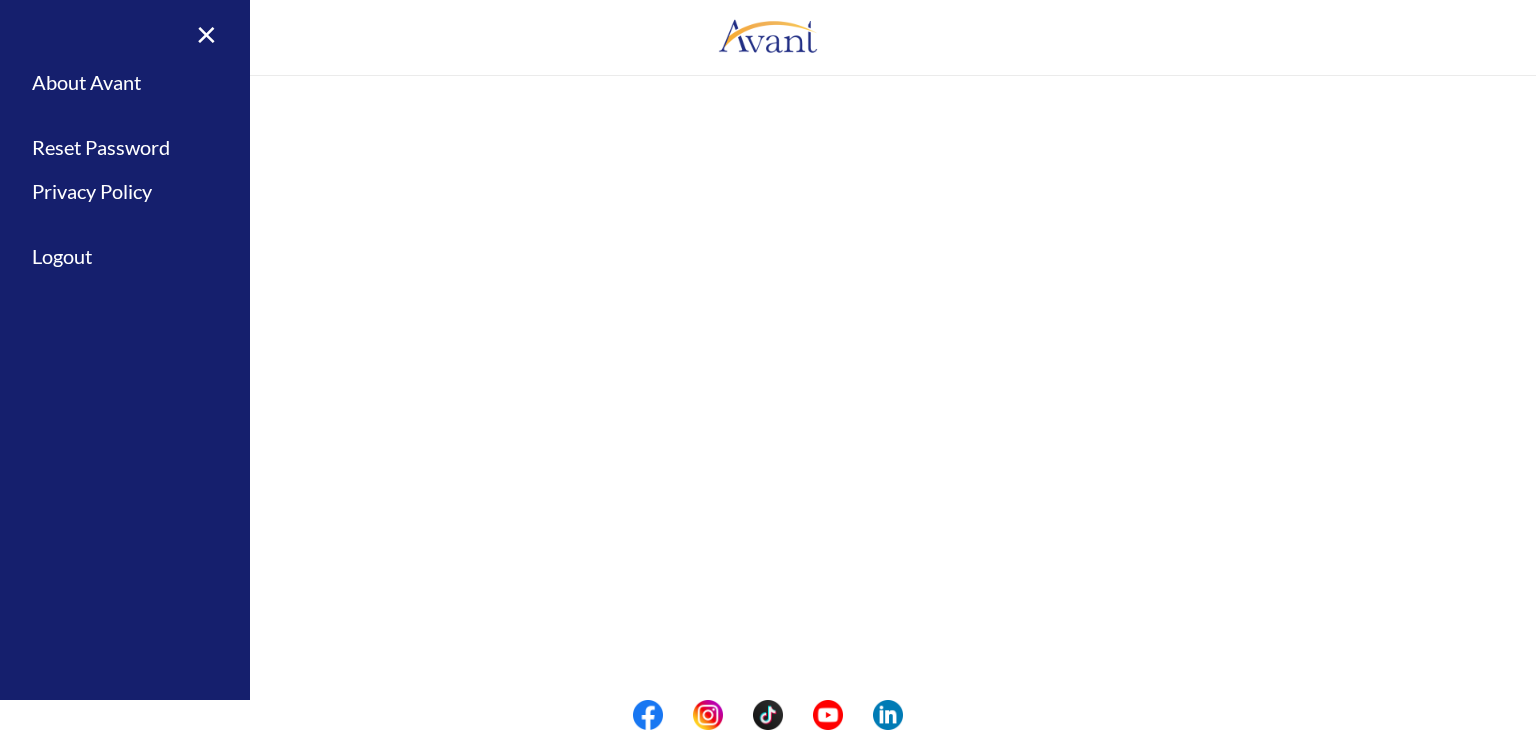 scroll, scrollTop: 0, scrollLeft: 0, axis: both 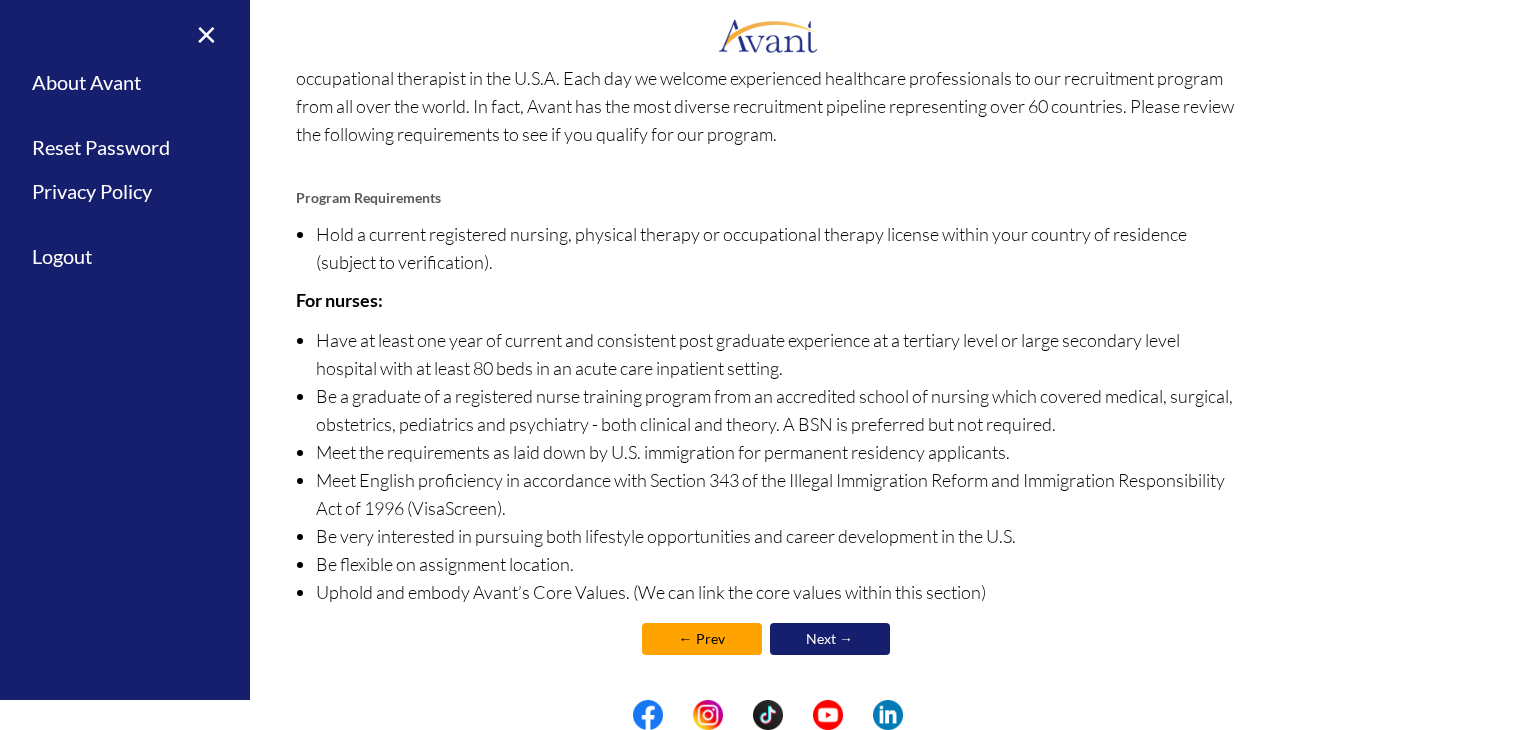click on "Next →" at bounding box center (830, 639) 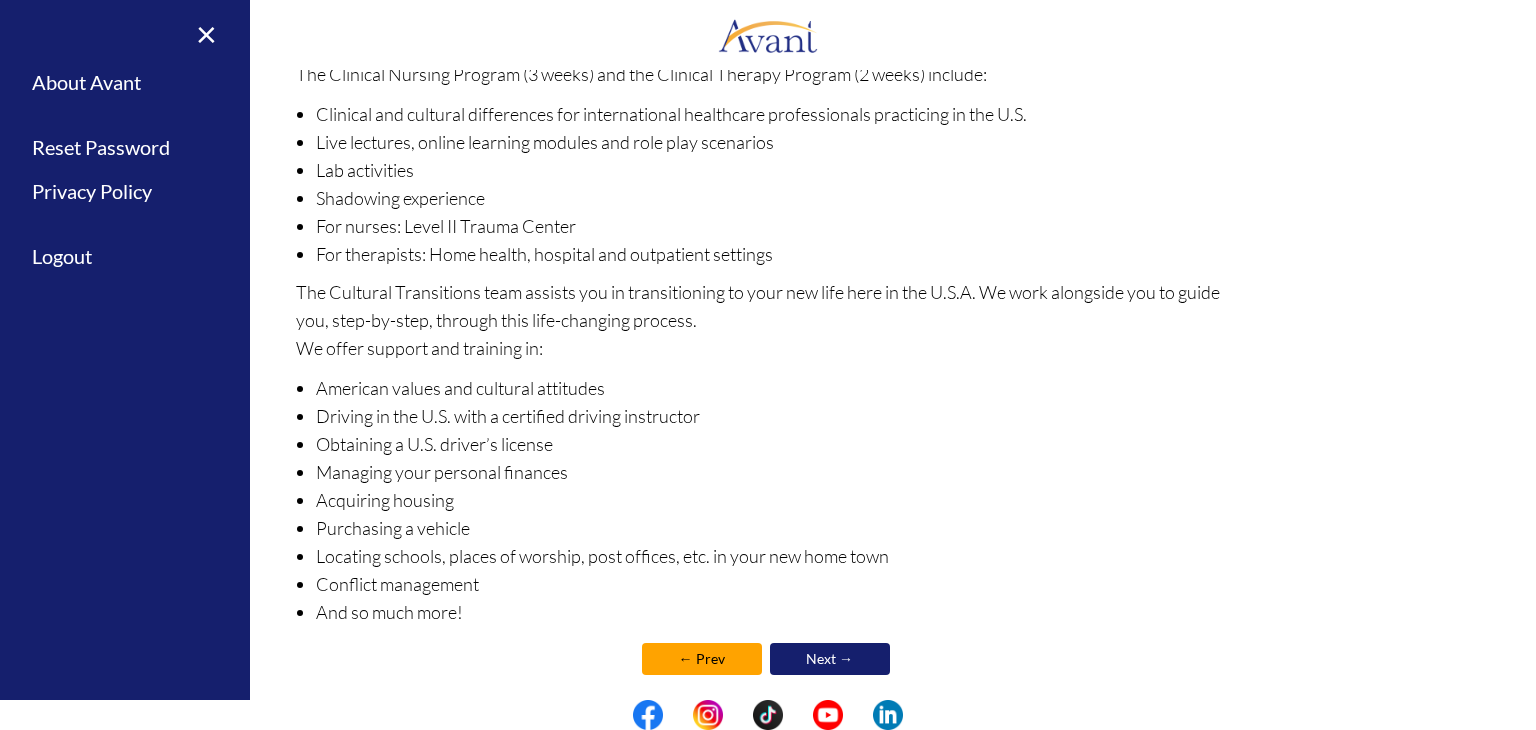 scroll, scrollTop: 220, scrollLeft: 0, axis: vertical 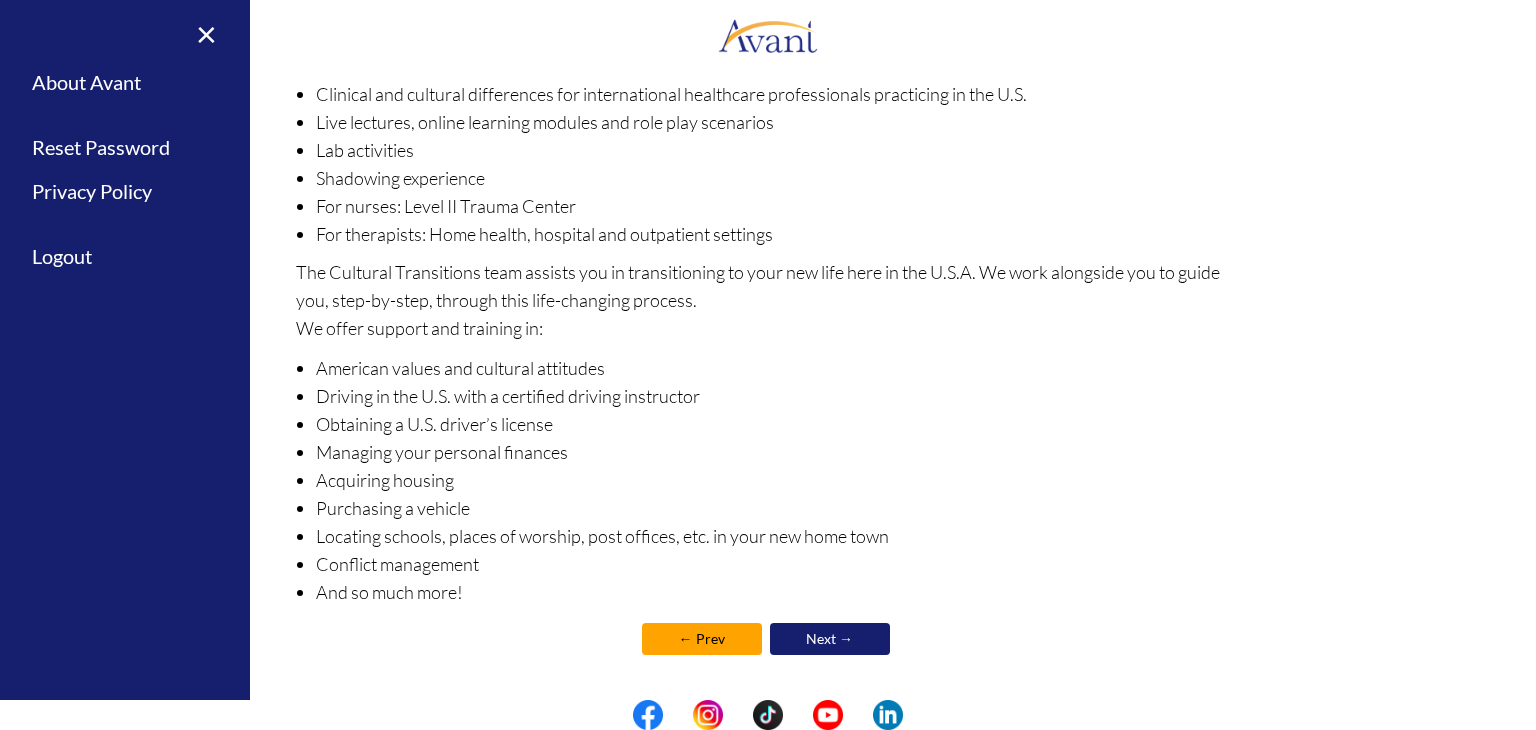 click on "Next →" at bounding box center [830, 639] 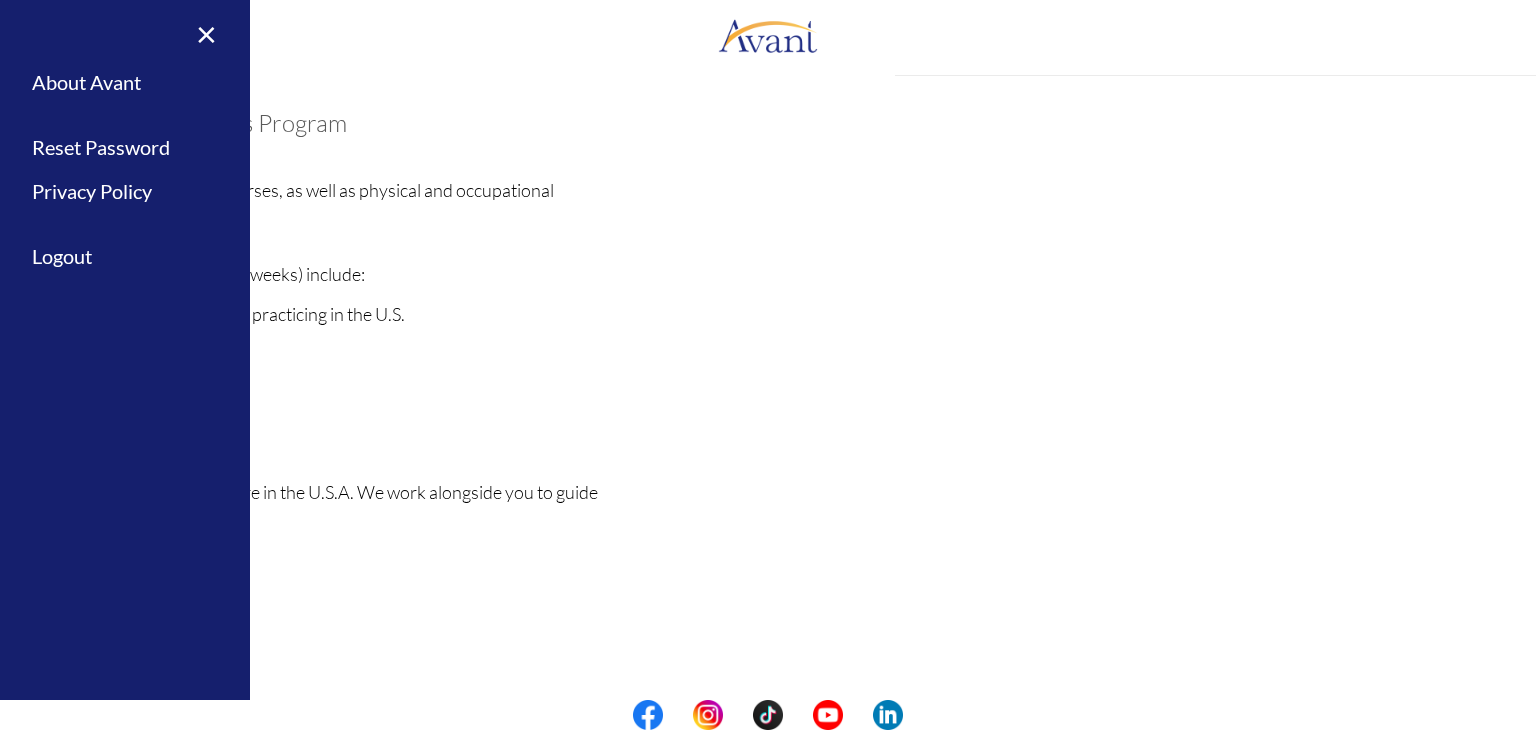 scroll, scrollTop: 222, scrollLeft: 0, axis: vertical 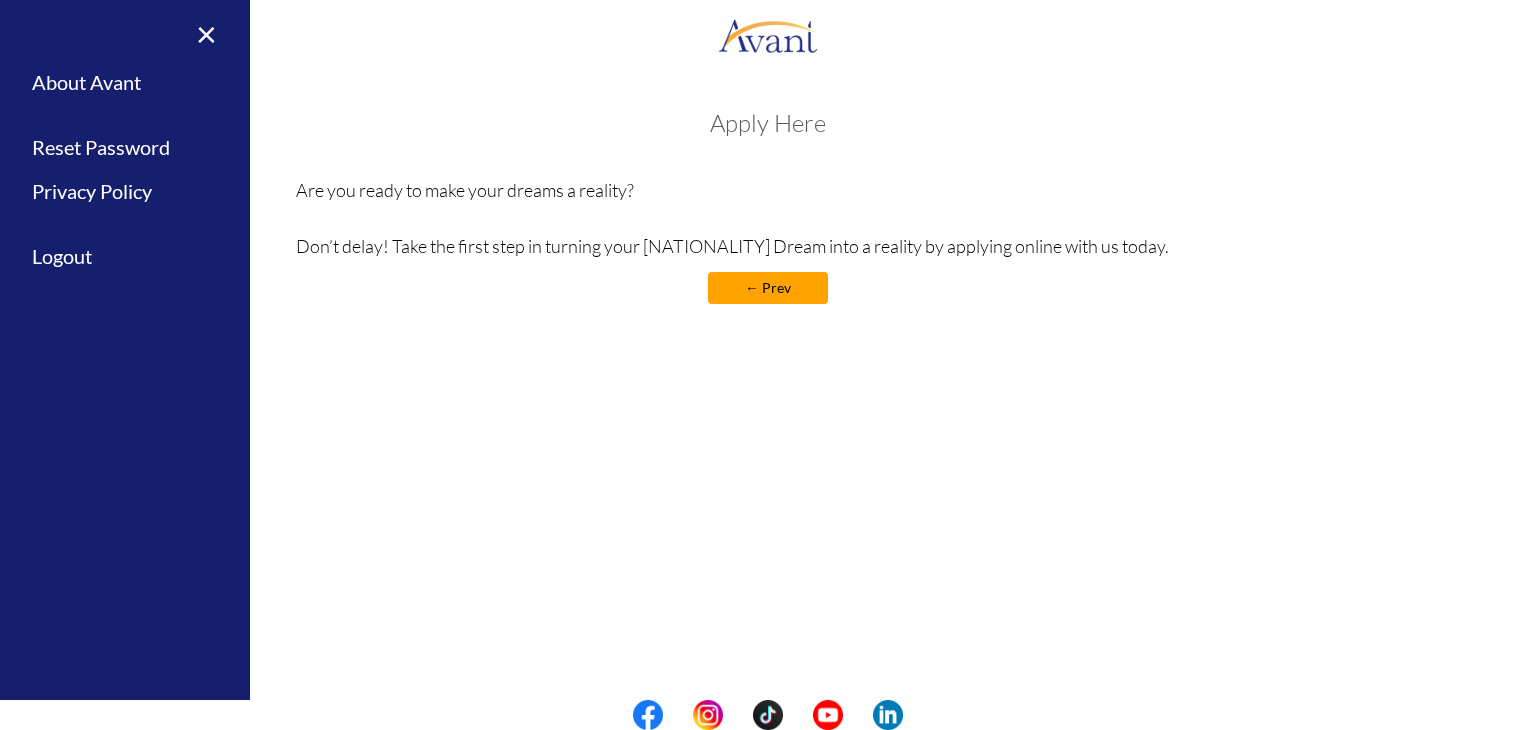 click on "Are you ready to make your dreams a reality?
Don’t delay! Take the first step in turning your American Dream into a reality by applying online with us today." at bounding box center [768, 218] 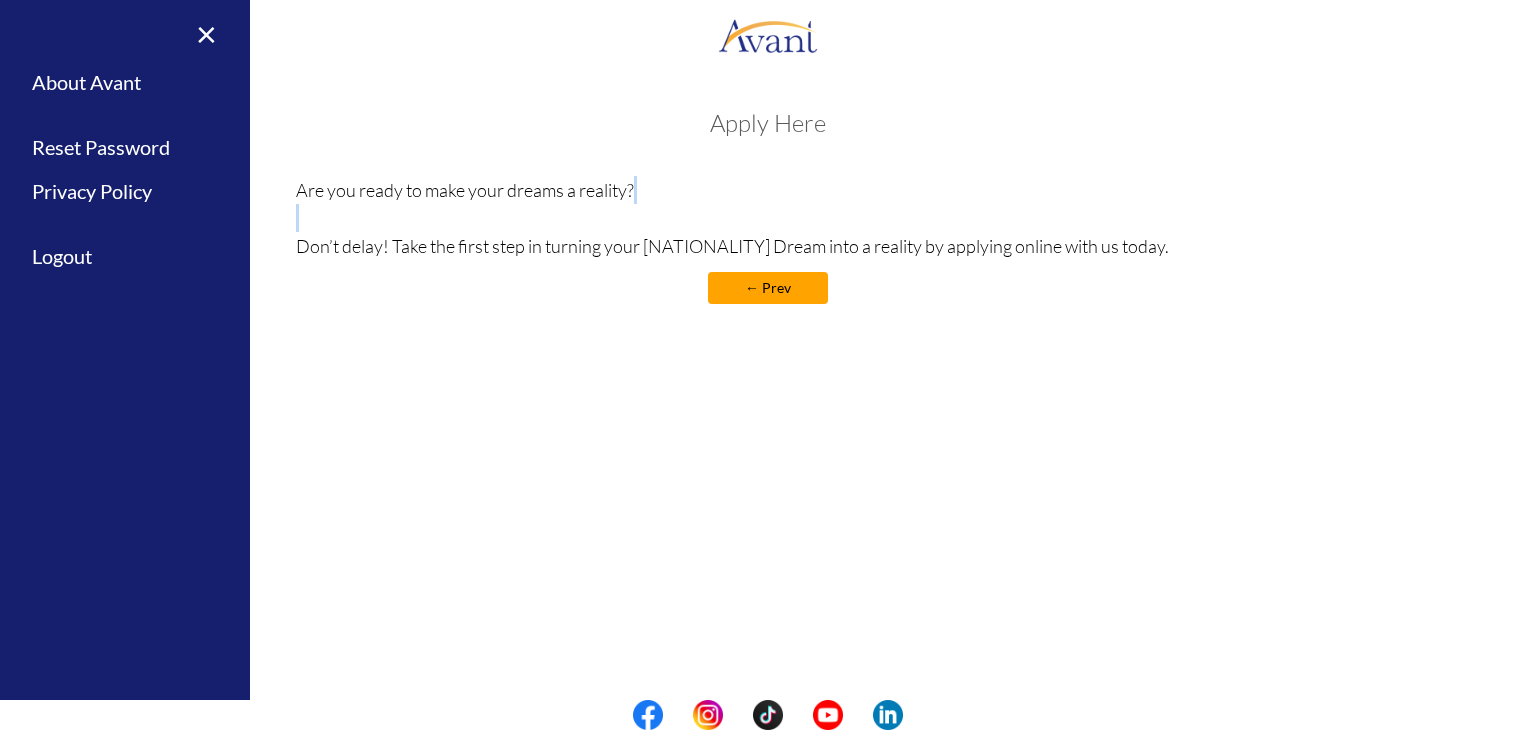 click on "Are you ready to make your dreams a reality?
Don’t delay! Take the first step in turning your American Dream into a reality by applying online with us today." at bounding box center [768, 218] 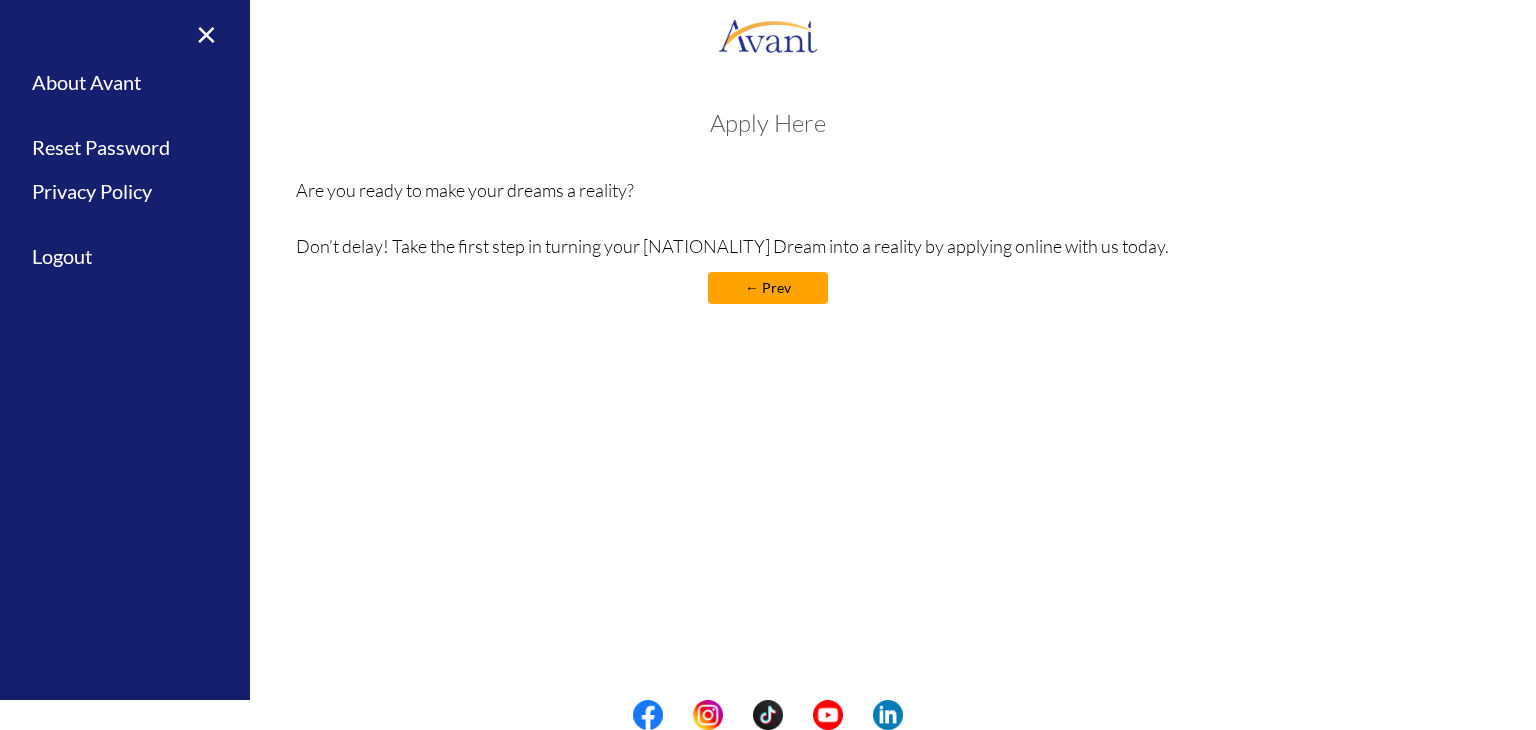 click on "Apply Here
Are you ready to make your dreams a reality?
Don’t delay! Take the first step in turning your American Dream into a reality by applying online with us today.
← Prev" at bounding box center (768, 217) 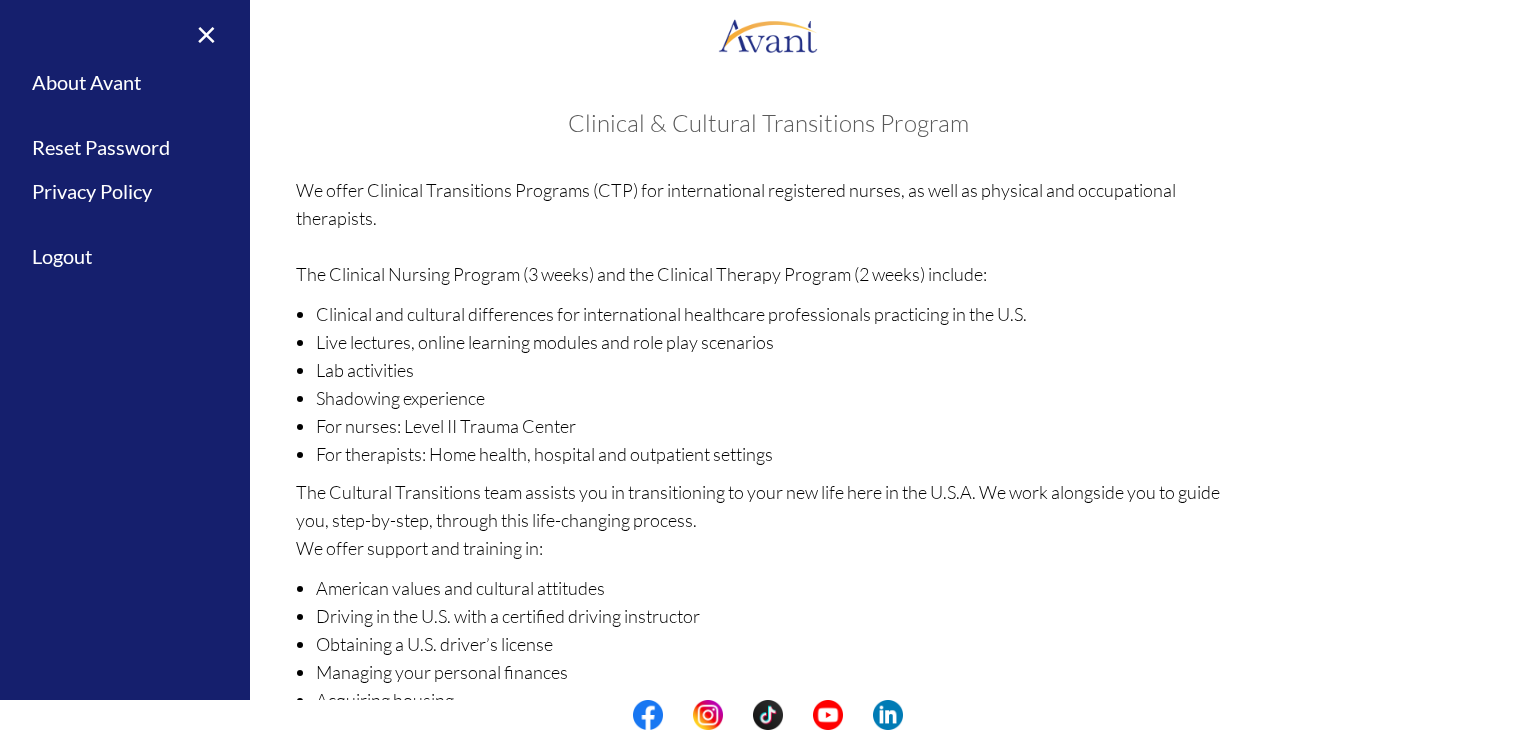 scroll, scrollTop: 220, scrollLeft: 0, axis: vertical 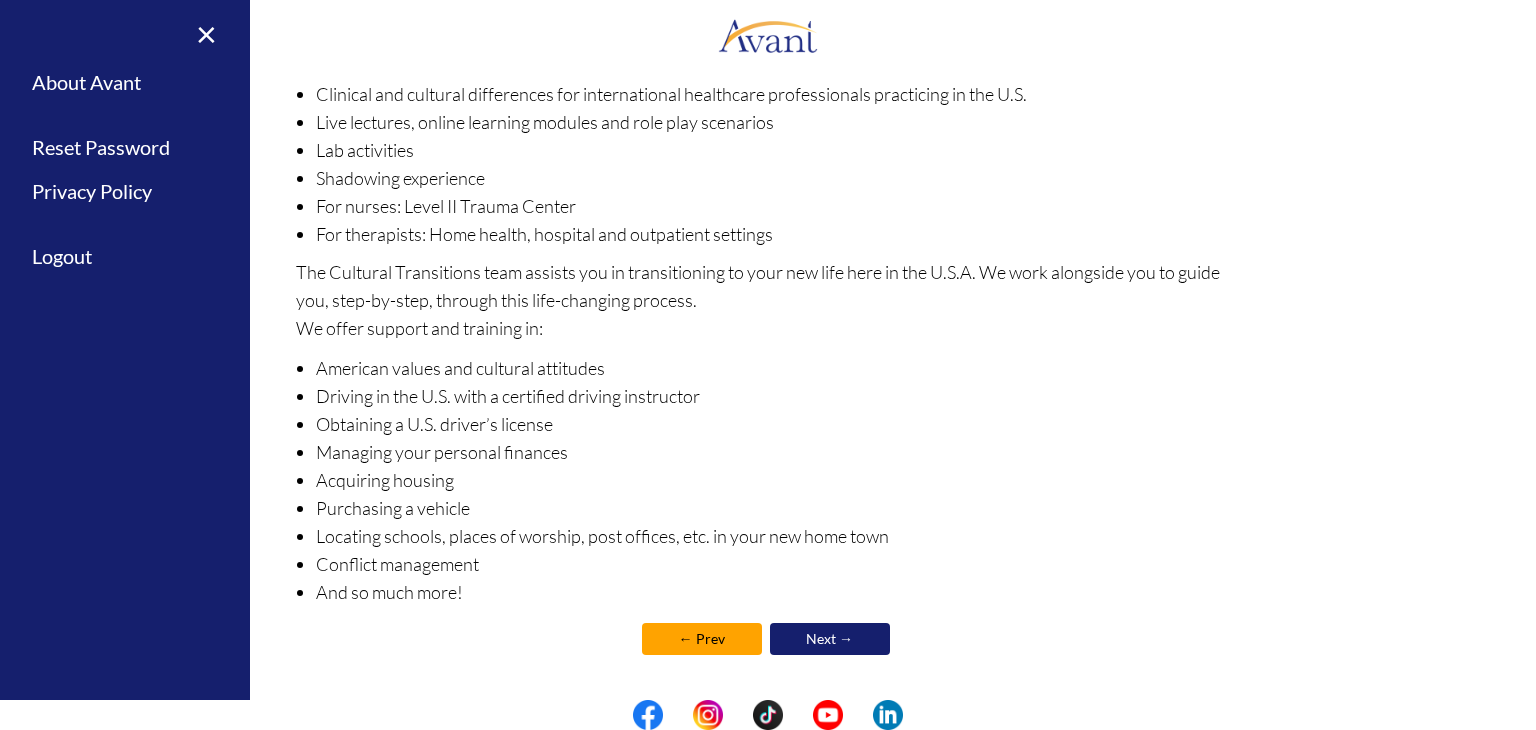 click on "Next →" at bounding box center (830, 639) 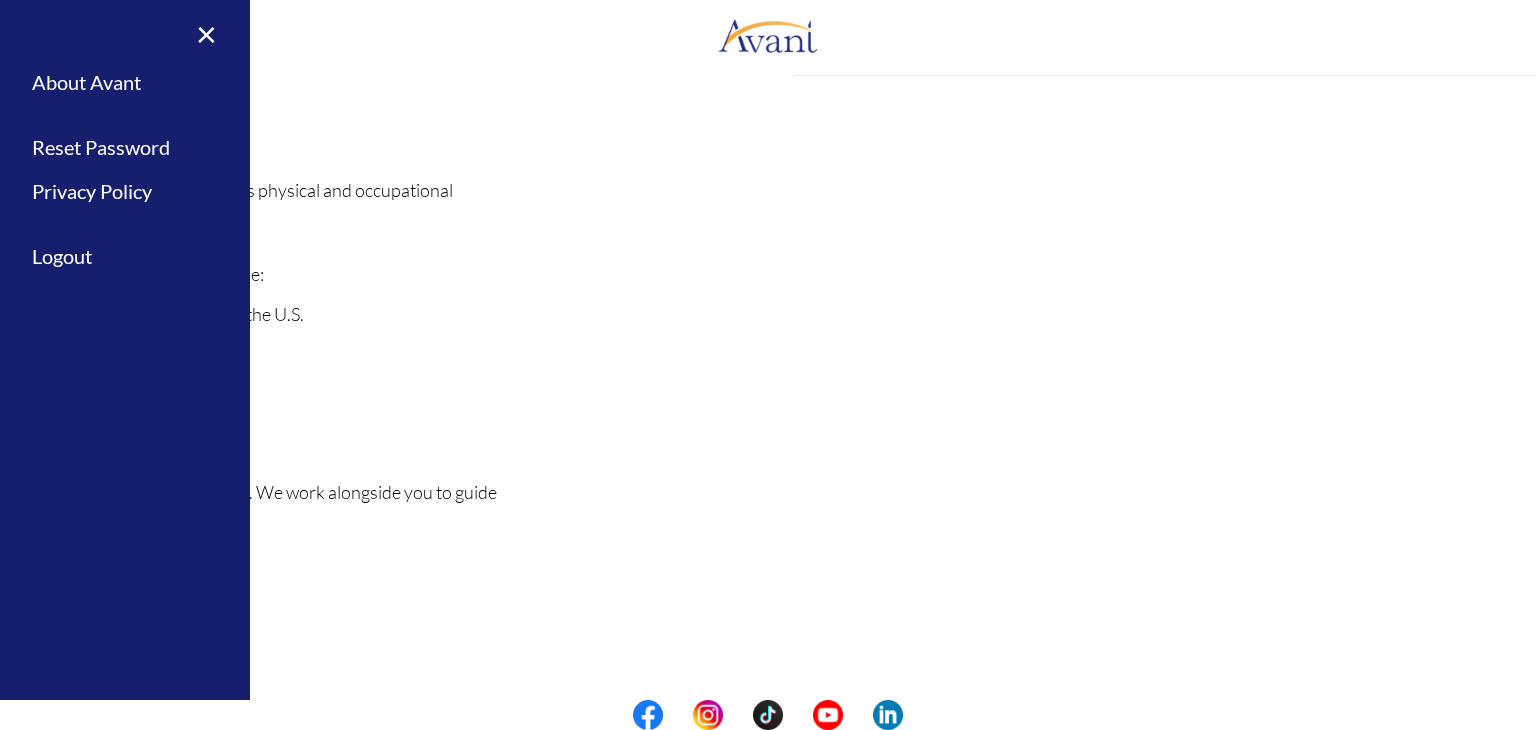scroll, scrollTop: 222, scrollLeft: 0, axis: vertical 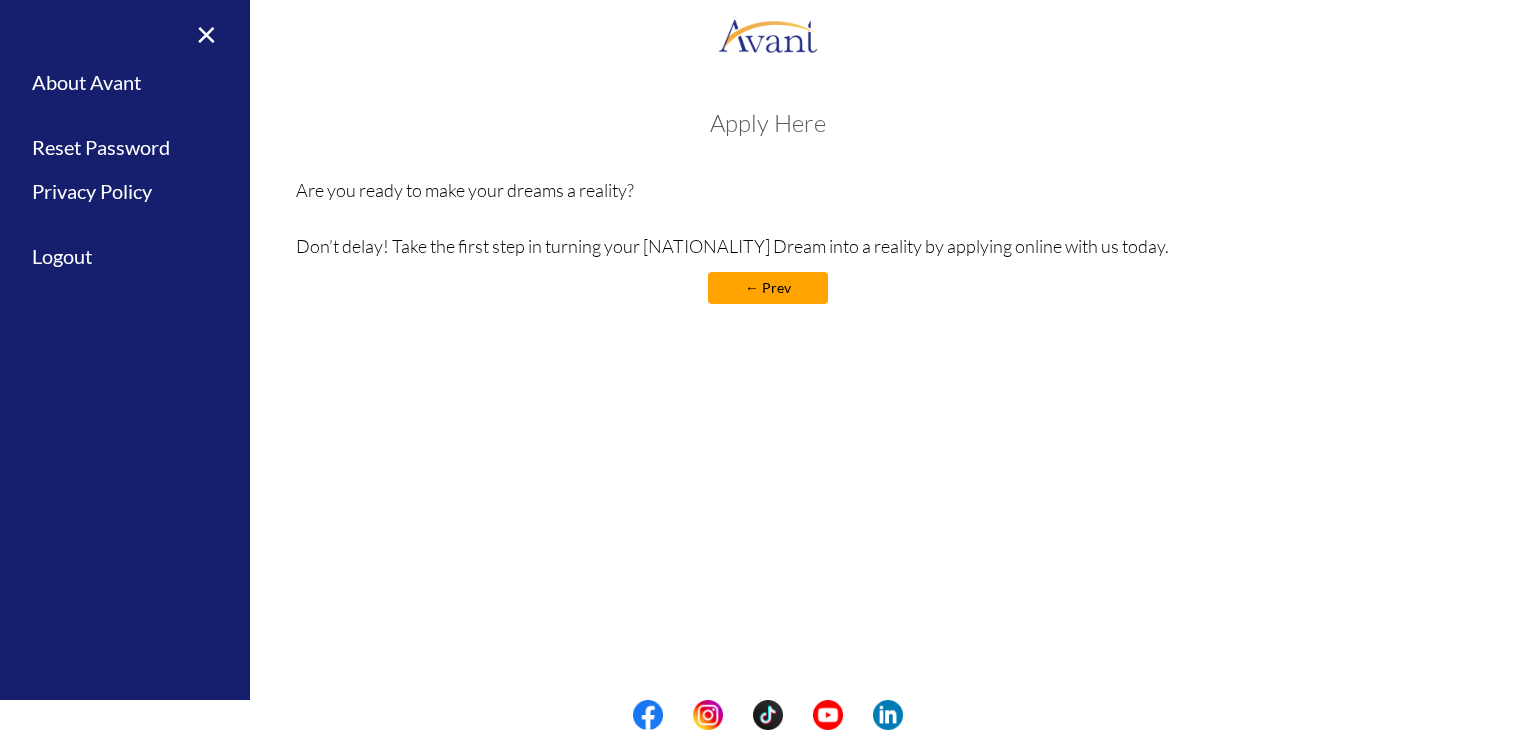click on "← Prev" at bounding box center [768, 288] 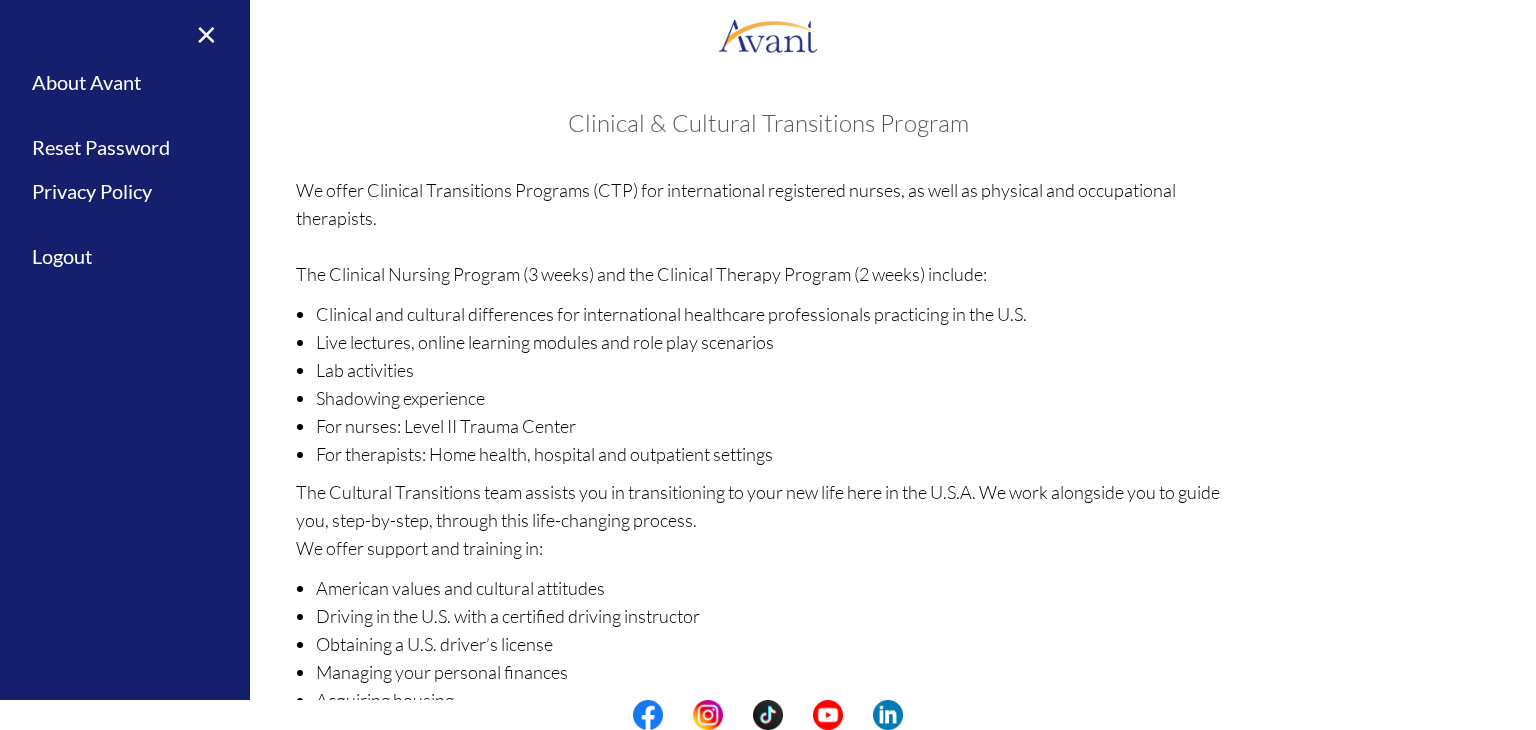 scroll, scrollTop: 220, scrollLeft: 0, axis: vertical 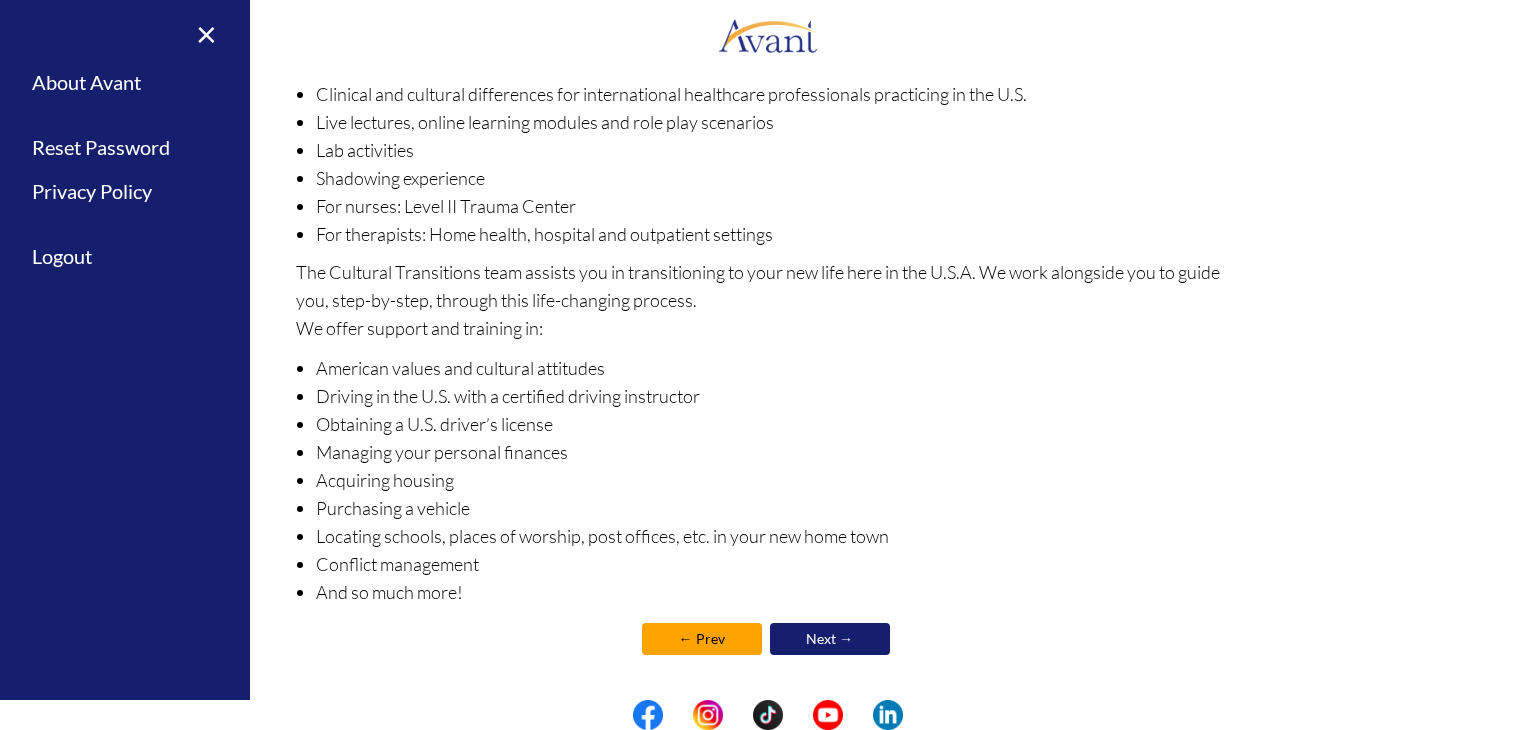 click on "Clinical & Cultural Transitions Program
We offer Clinical Transitions Programs (CTP) for international registered nurses, as well as physical and occupational therapists.
The Clinical Nursing Program (3 weeks) and the Clinical Therapy Program (2 weeks) include:
Clinical and cultural differences for international healthcare professionals practicing in the U.S.
Live lectures, online learning modules and role play scenarios
Lab activities
Shadowing experience
For nurses: Level II Trauma Center
For therapists: Home health, hospital and outpatient settings
The Cultural Transitions team assists you in transitioning to your new life here in the U.S.A. We work alongside you to guide you, step-by-step, through this life-changing process.  We offer support and training in:
American values and cultural attitudes
Driving in the U.S. with a certified driving instructor" at bounding box center [768, 285] 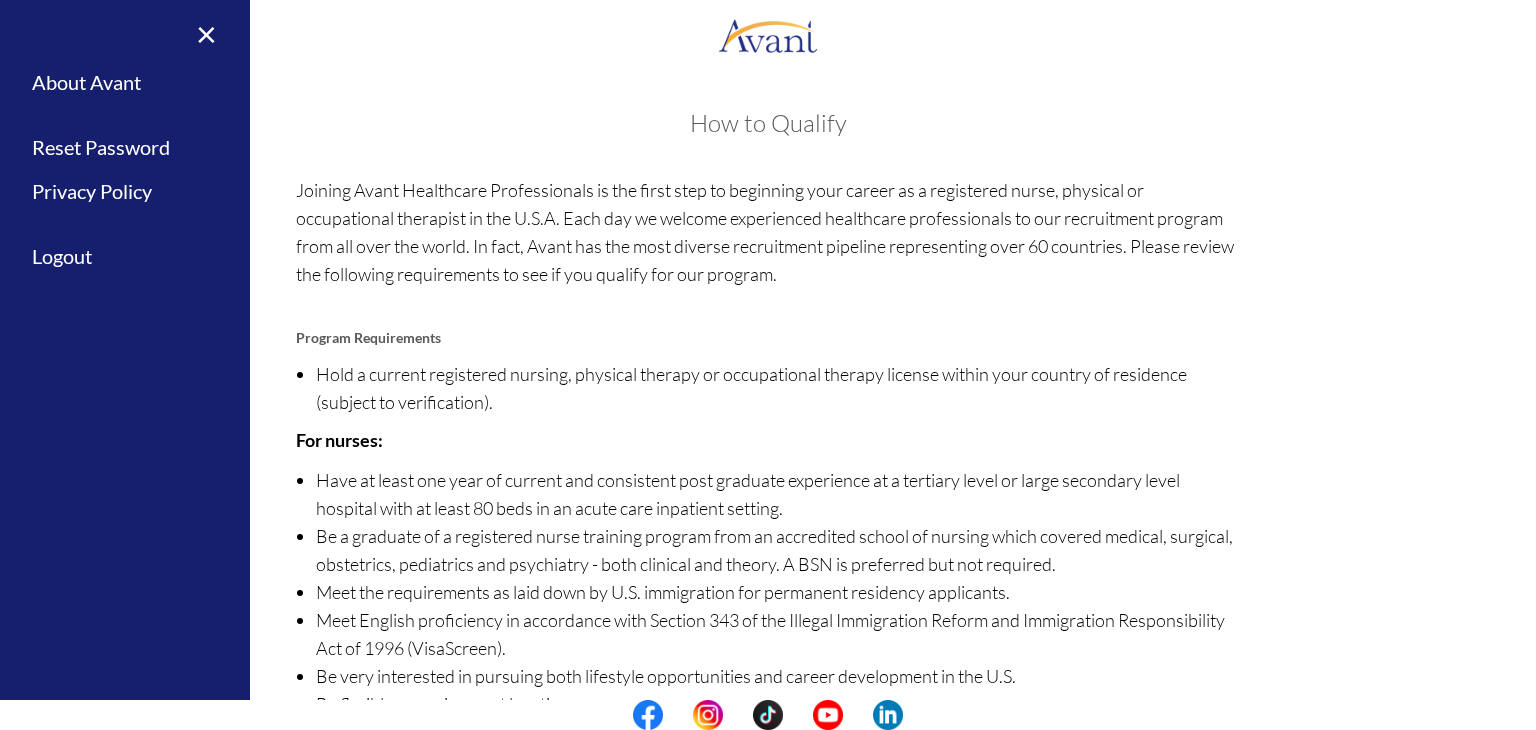 scroll, scrollTop: 100, scrollLeft: 0, axis: vertical 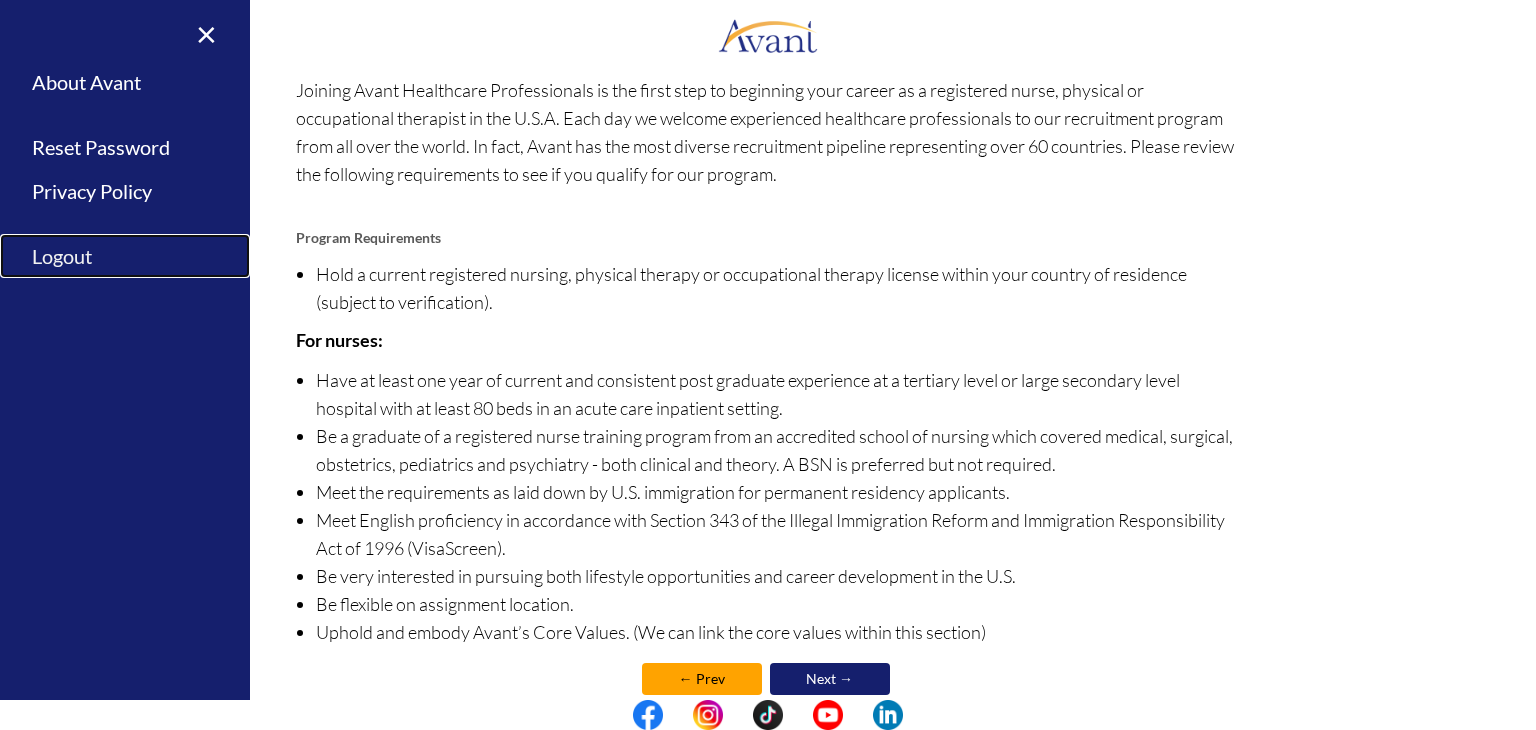 click on "Logout" at bounding box center (125, 256) 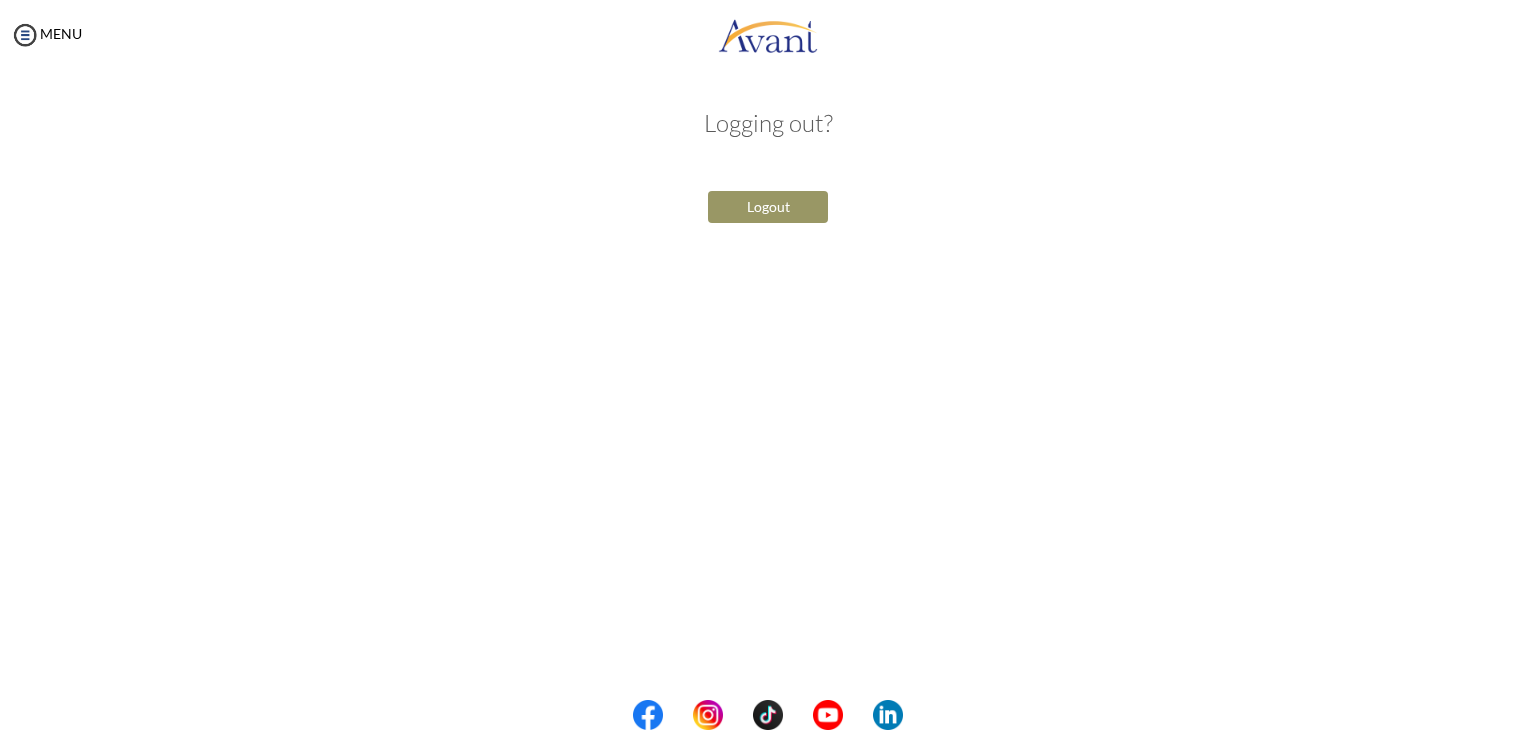 click on "Logout" at bounding box center (768, 207) 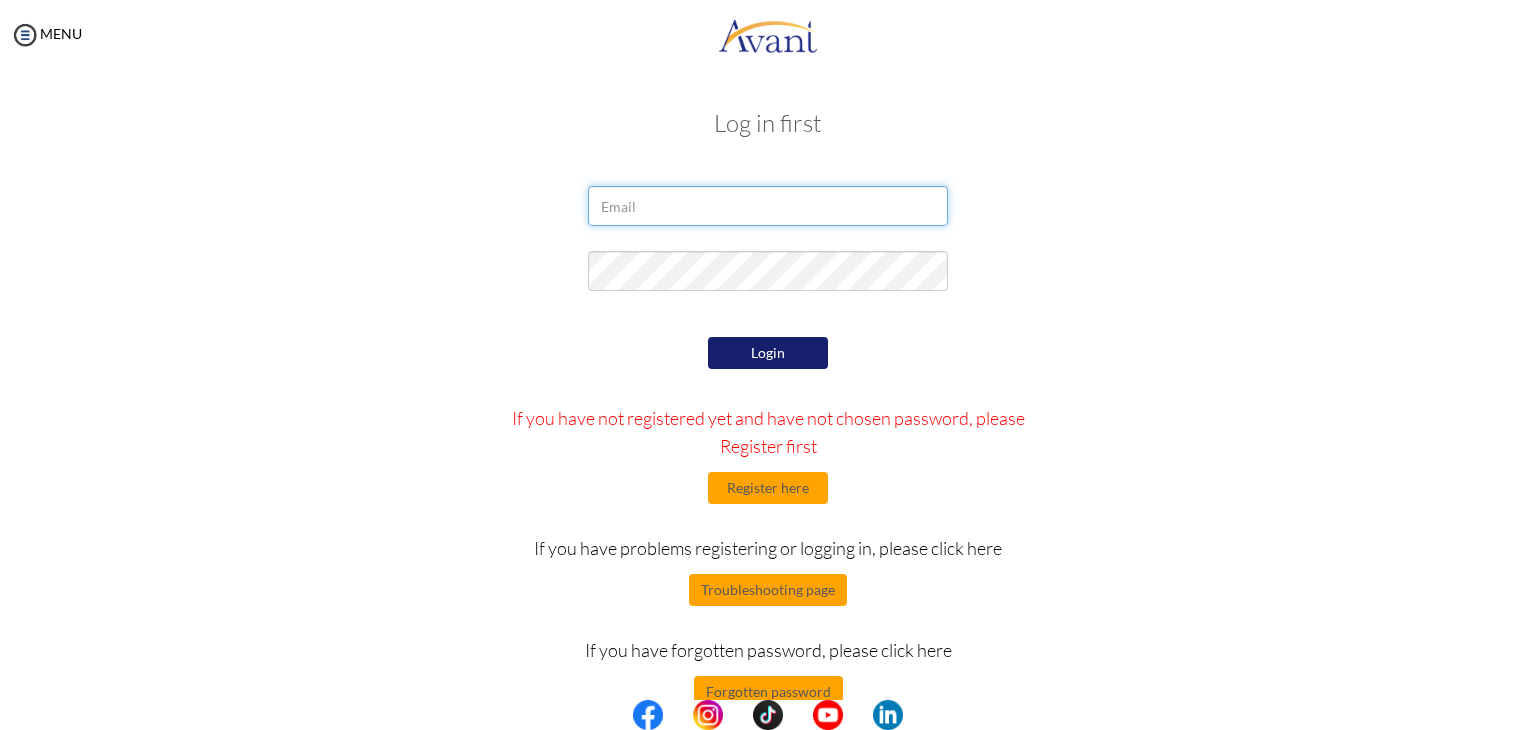click at bounding box center (768, 206) 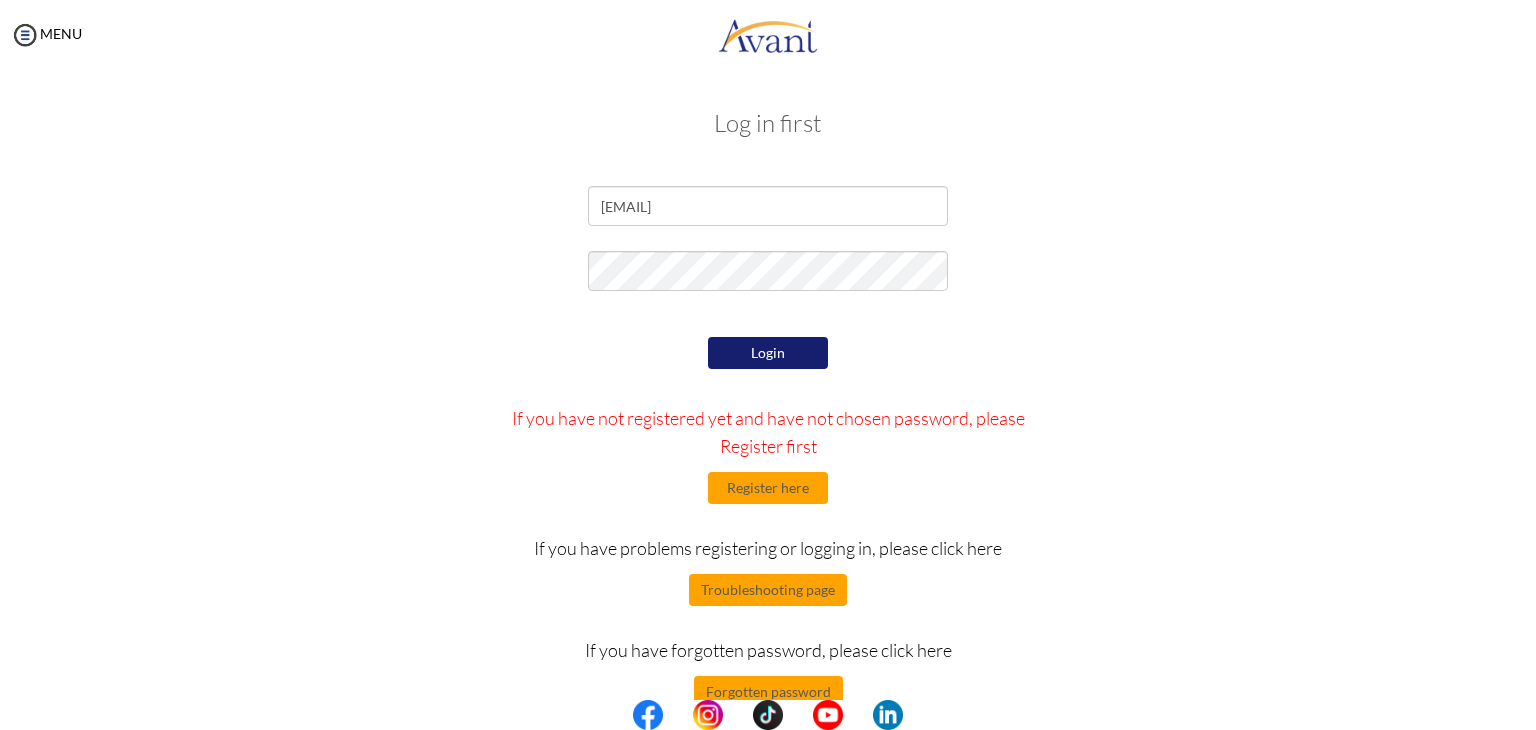 click on "Login" at bounding box center (768, 353) 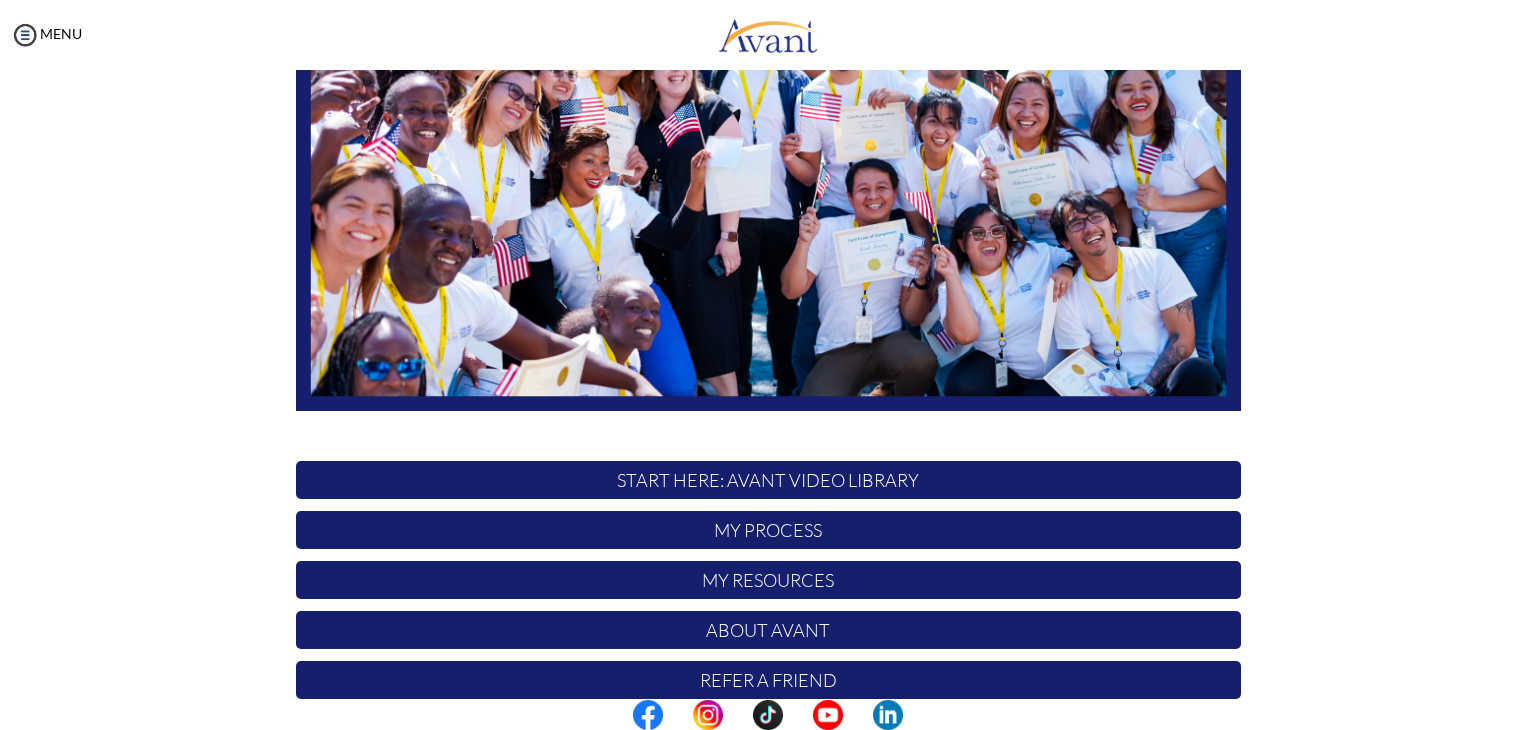 scroll, scrollTop: 380, scrollLeft: 0, axis: vertical 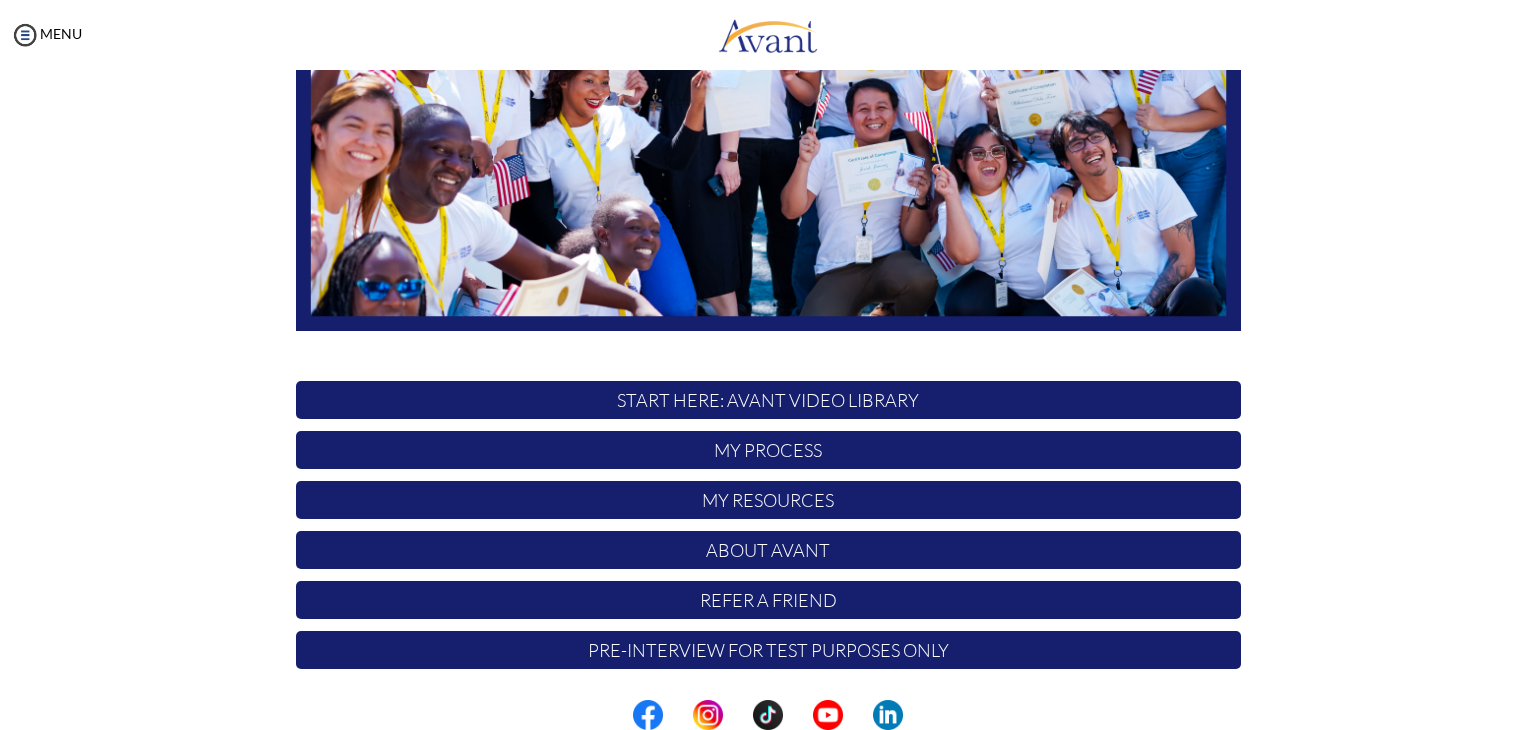 click on "START HERE: Avant Video Library" at bounding box center (768, 400) 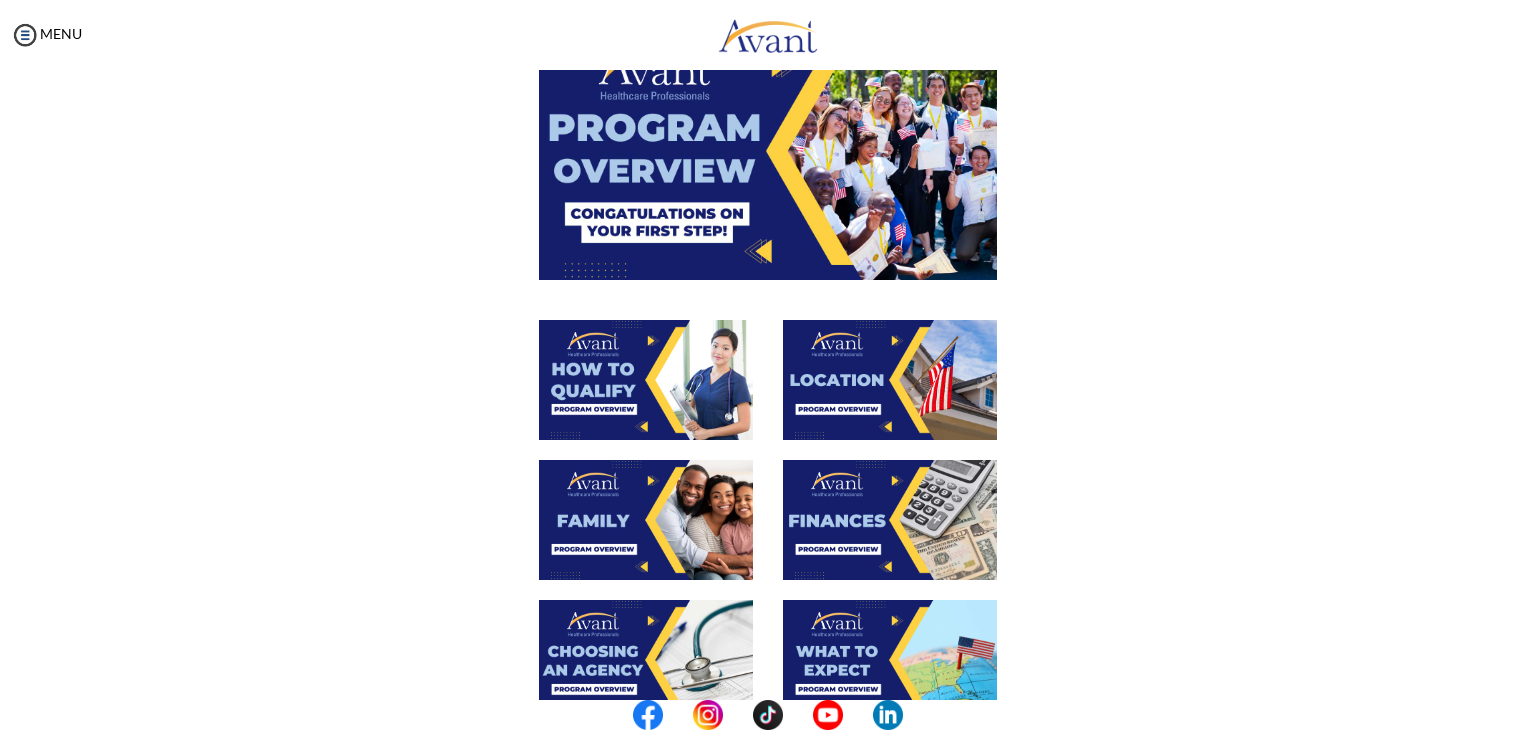 scroll, scrollTop: 44, scrollLeft: 0, axis: vertical 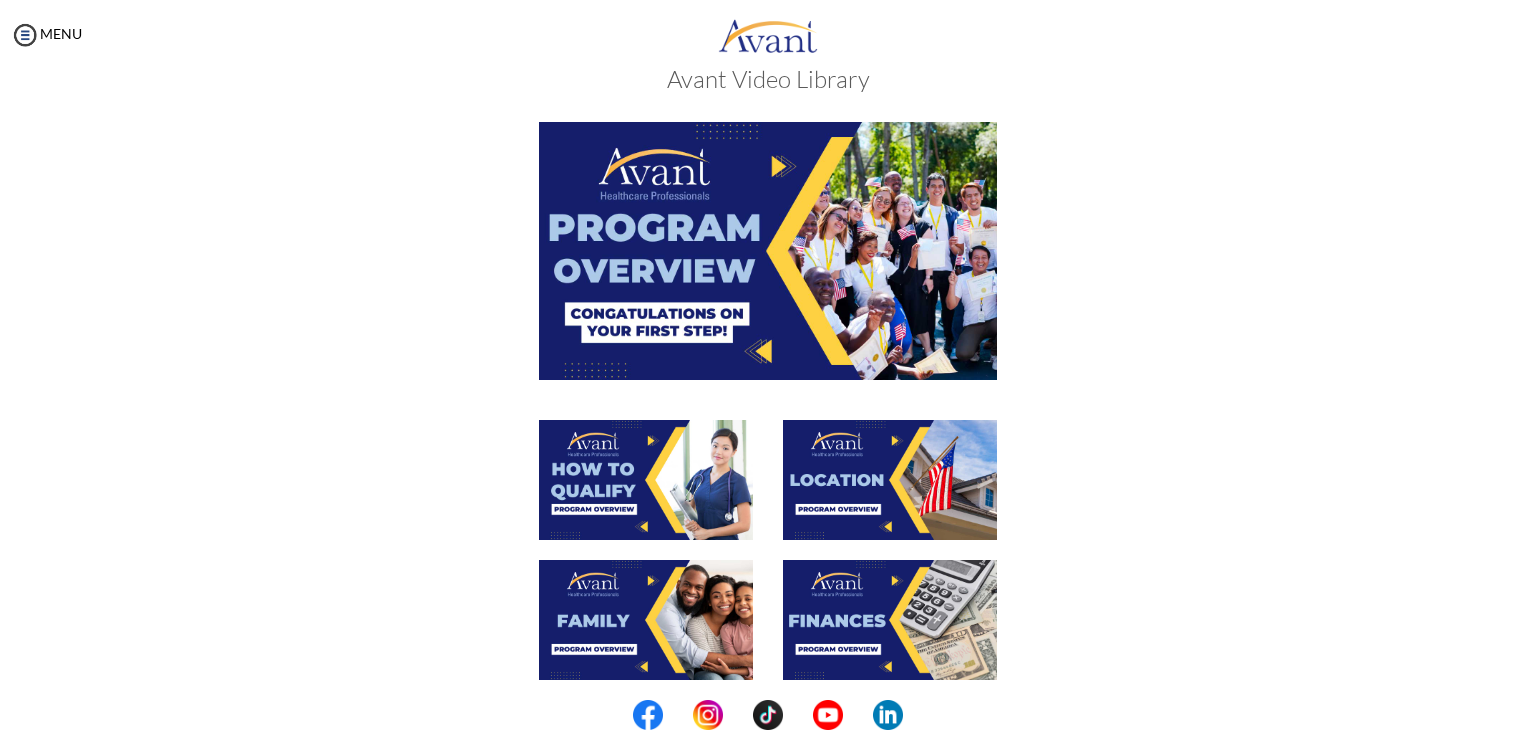 click at bounding box center [768, 250] 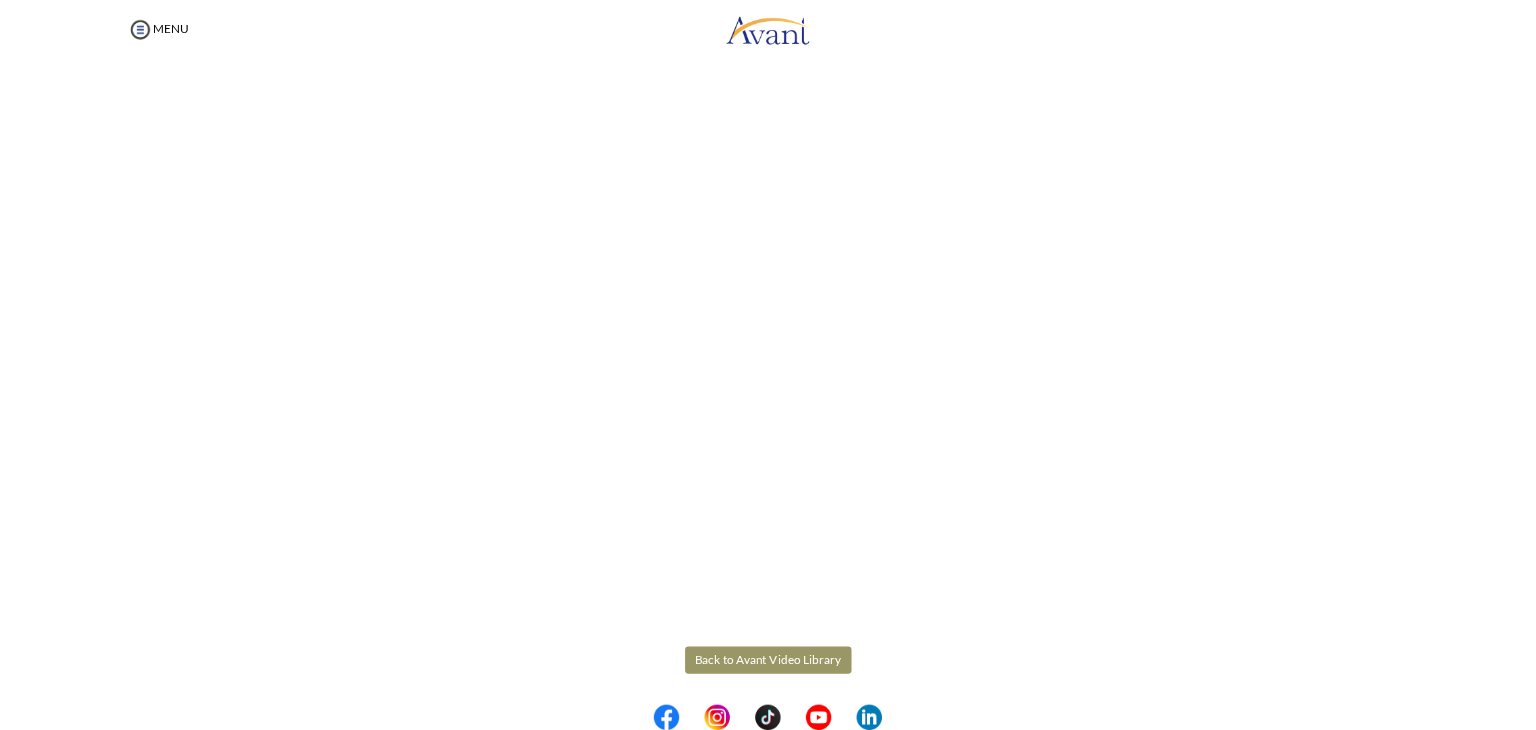 scroll, scrollTop: 253, scrollLeft: 0, axis: vertical 